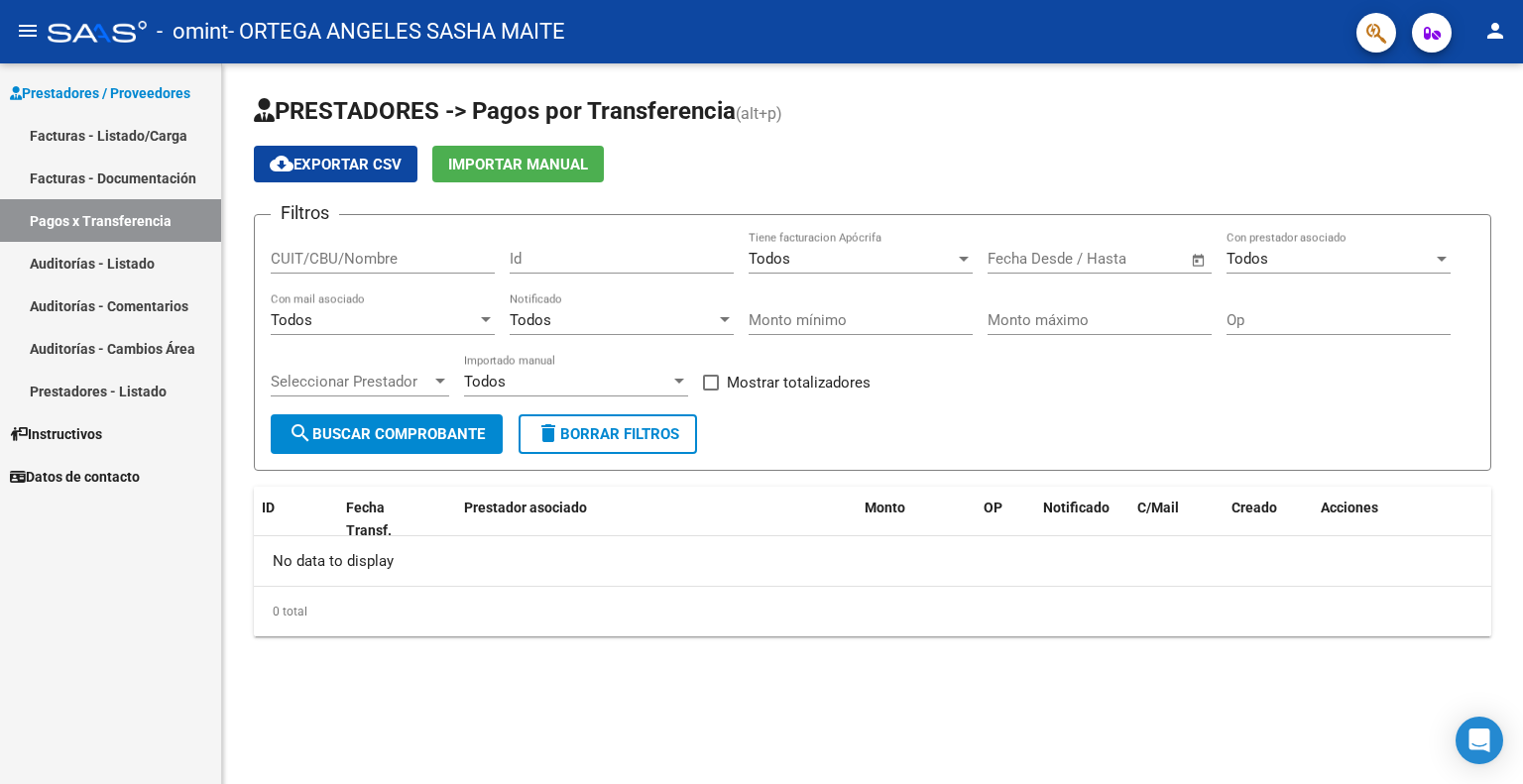 scroll, scrollTop: 0, scrollLeft: 0, axis: both 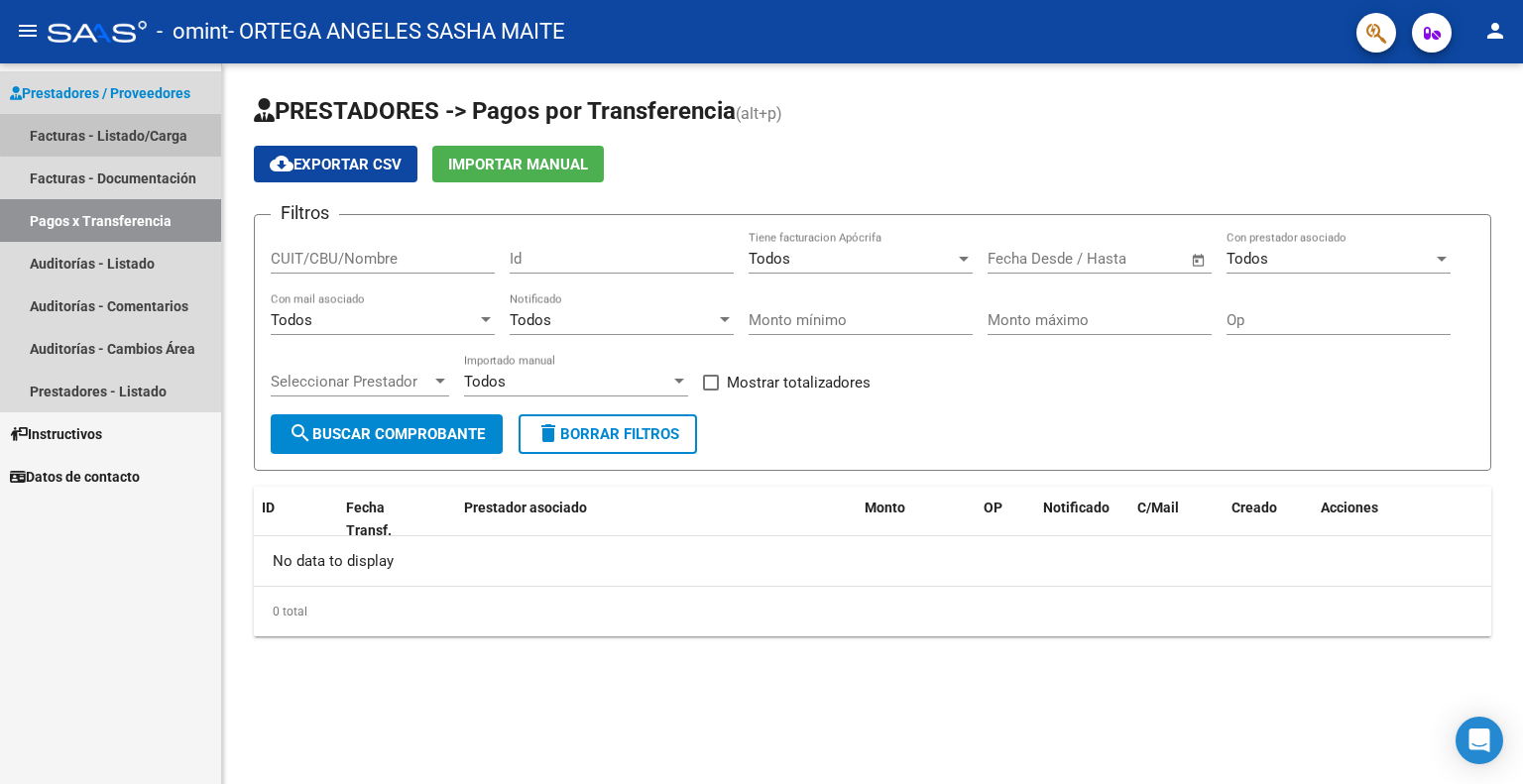 click on "Facturas - Listado/Carga" at bounding box center (110, 135) 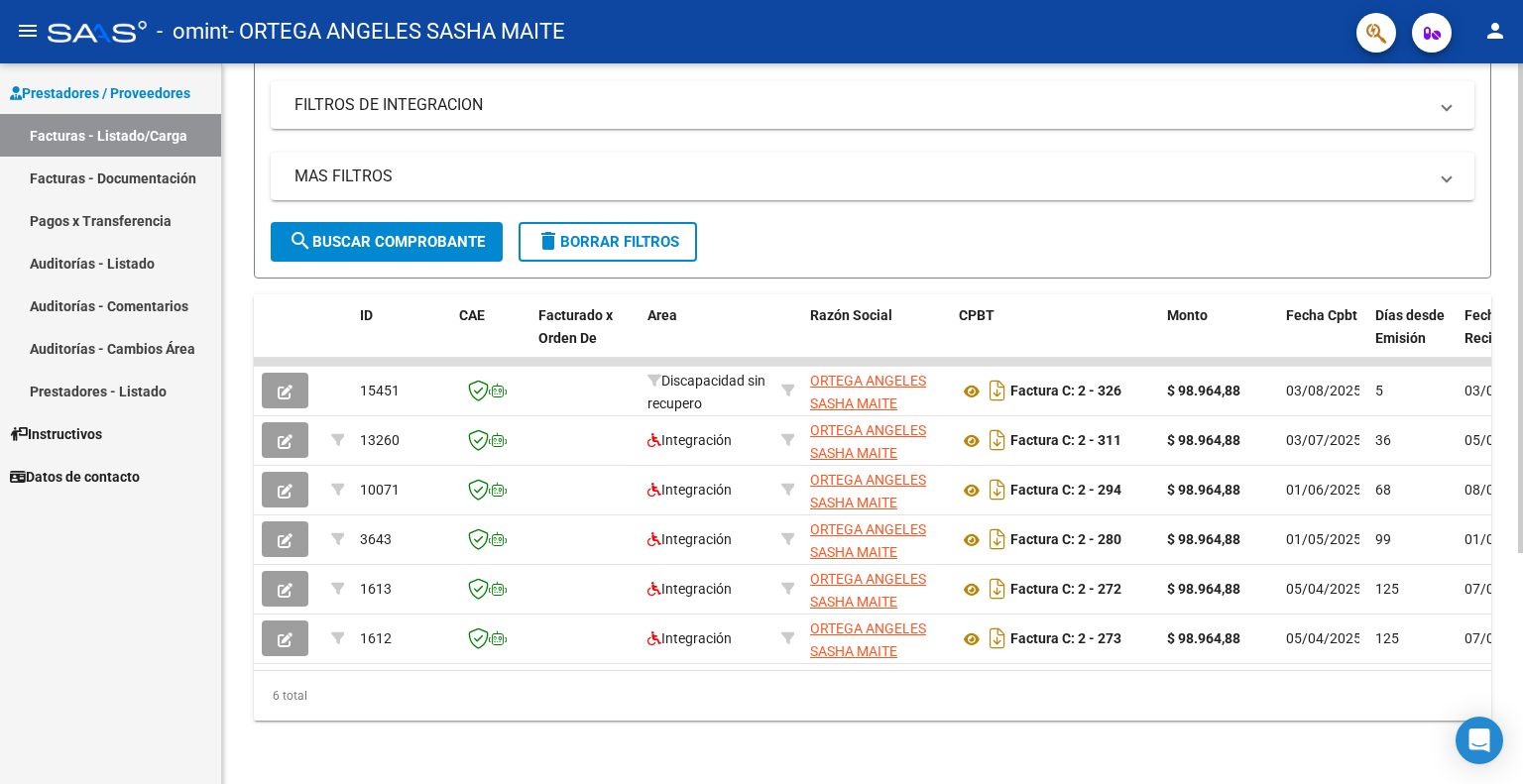 scroll, scrollTop: 339, scrollLeft: 0, axis: vertical 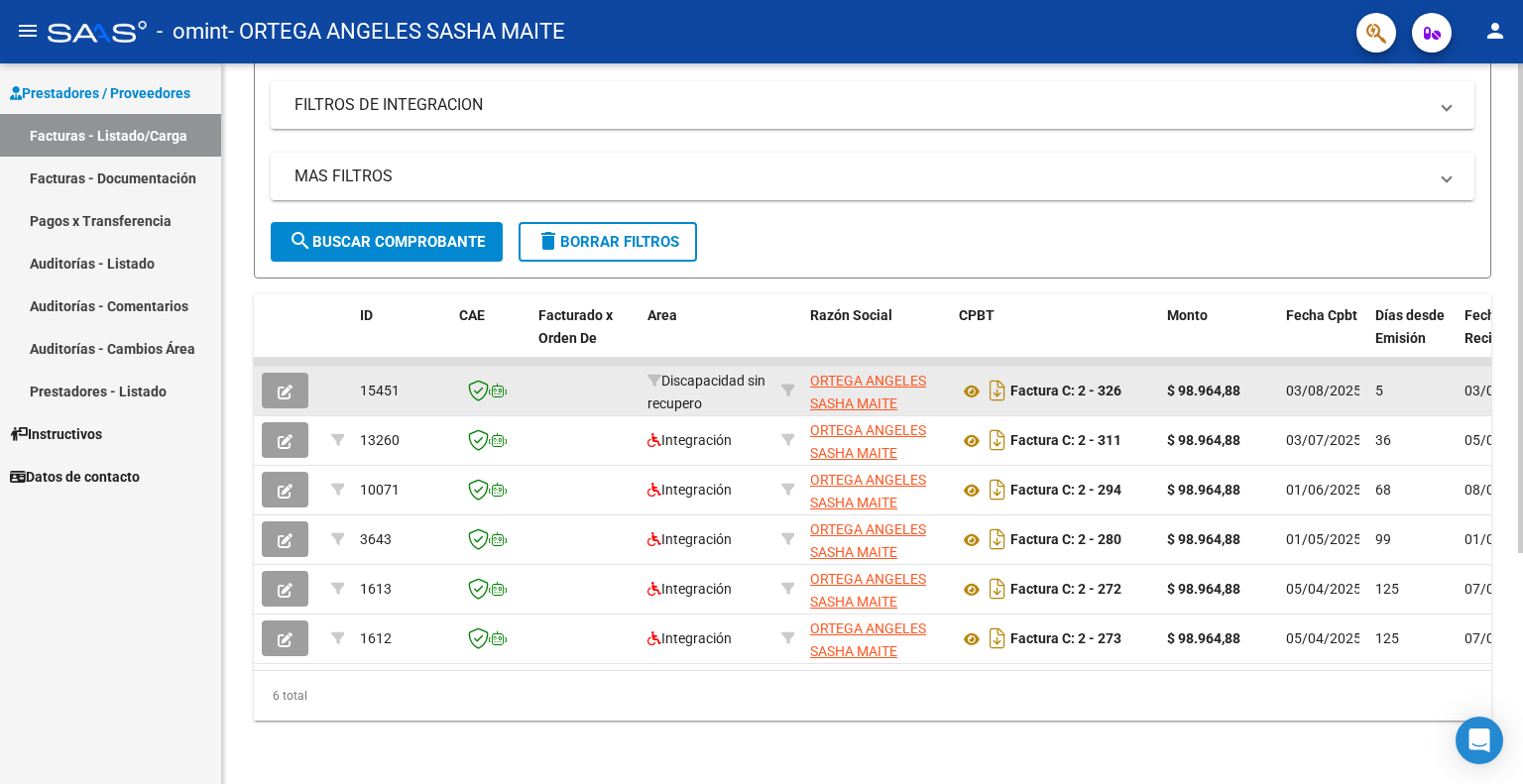 click 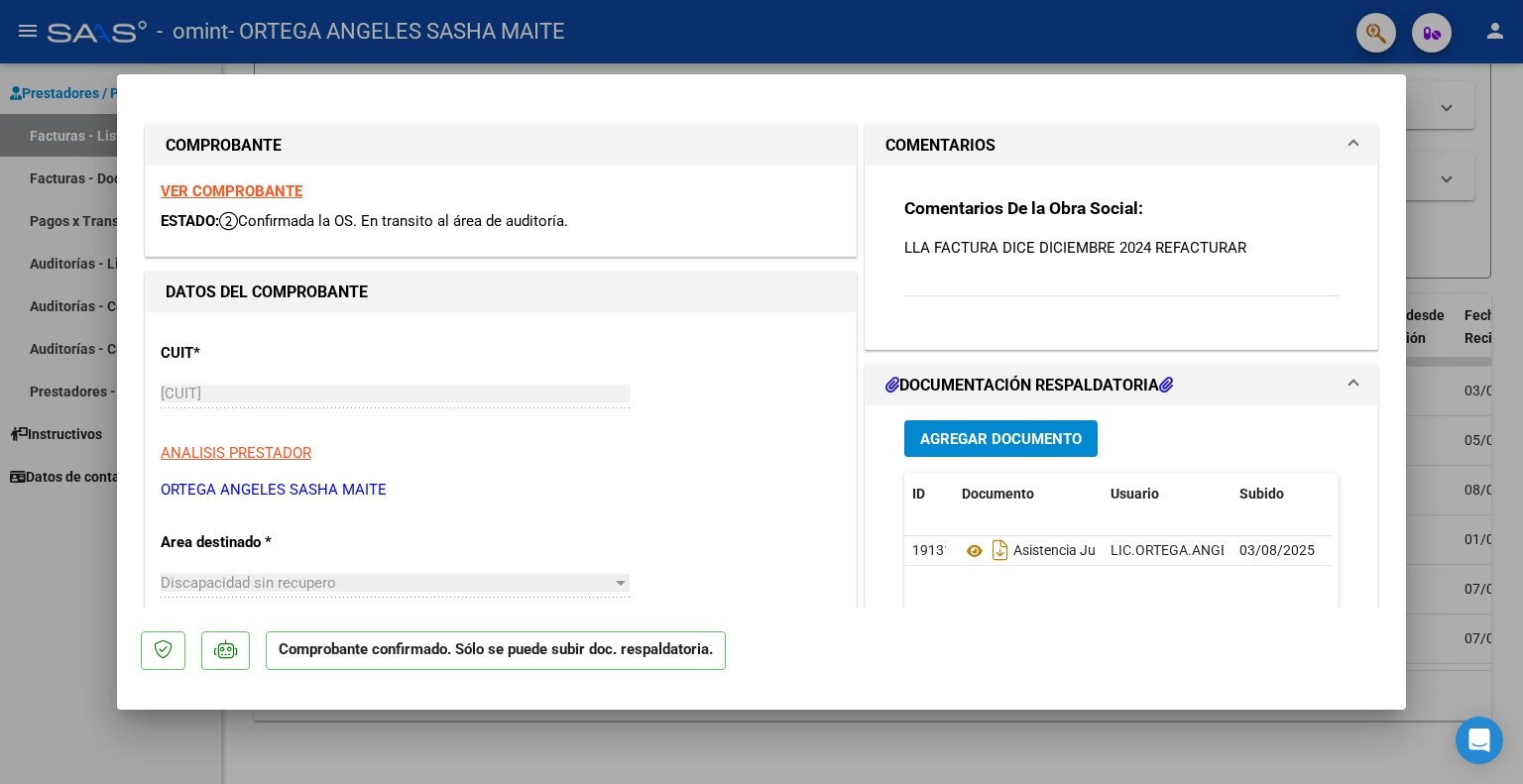 drag, startPoint x: 1415, startPoint y: 194, endPoint x: 1400, endPoint y: 191, distance: 15.297059 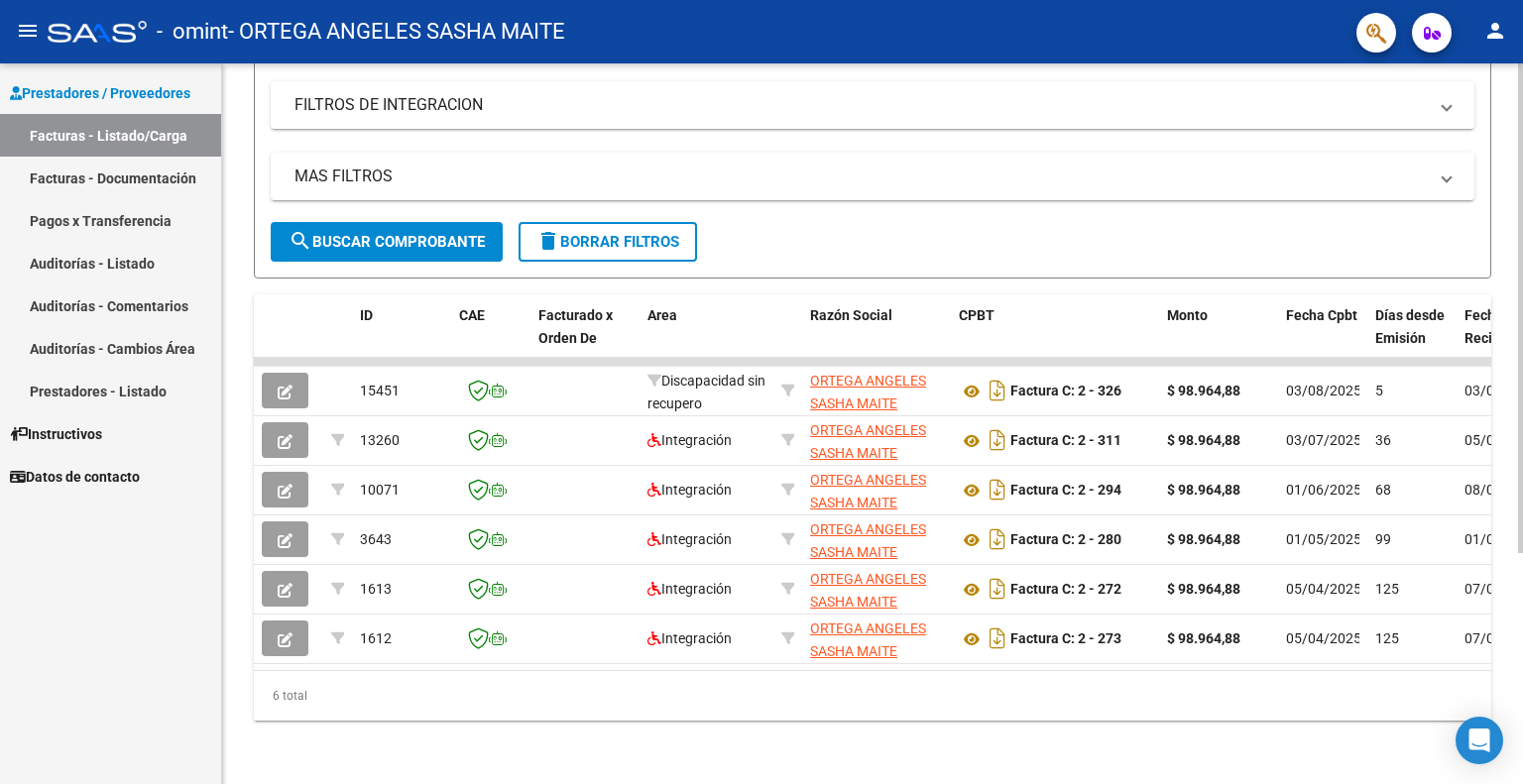 scroll, scrollTop: 0, scrollLeft: 0, axis: both 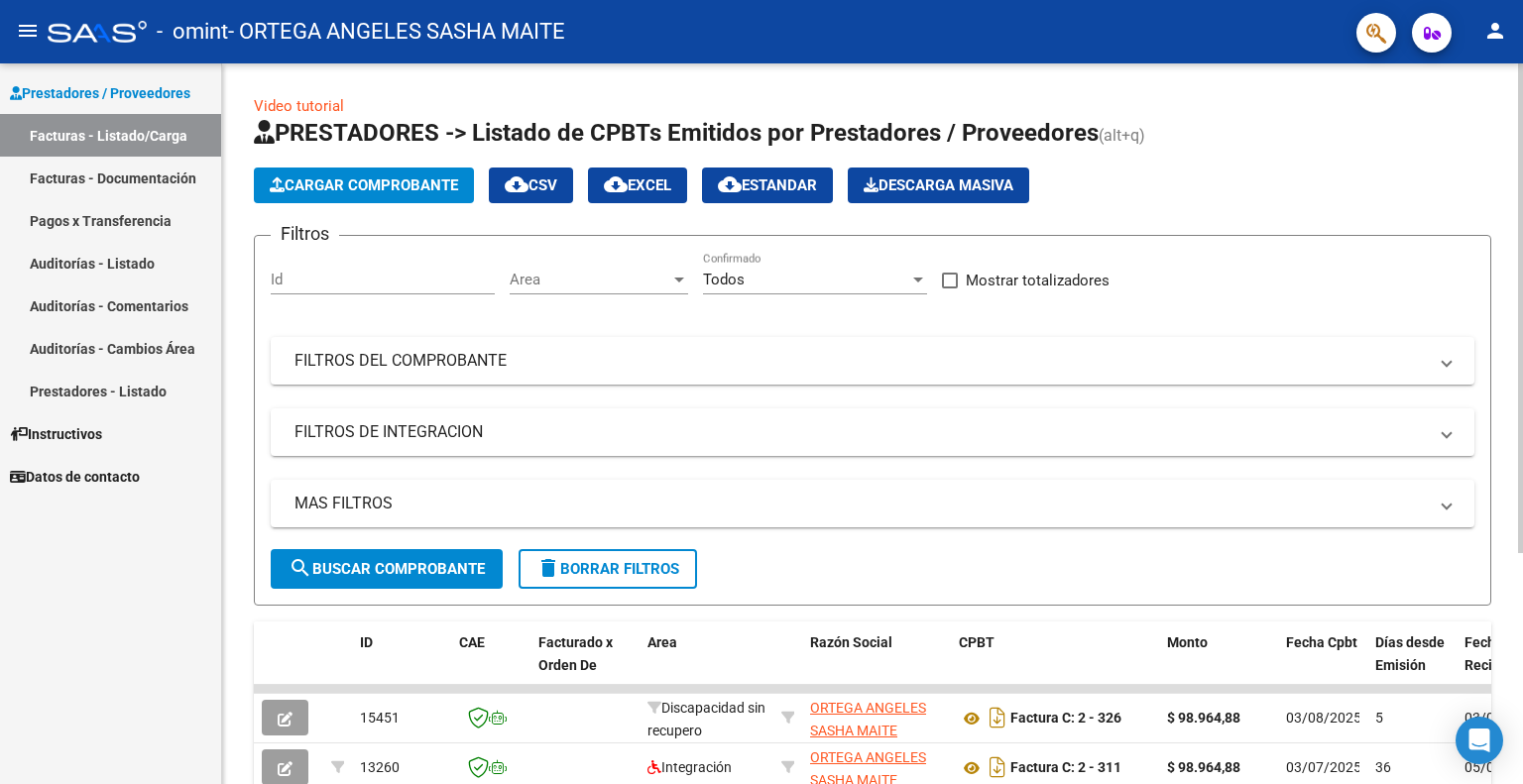 click 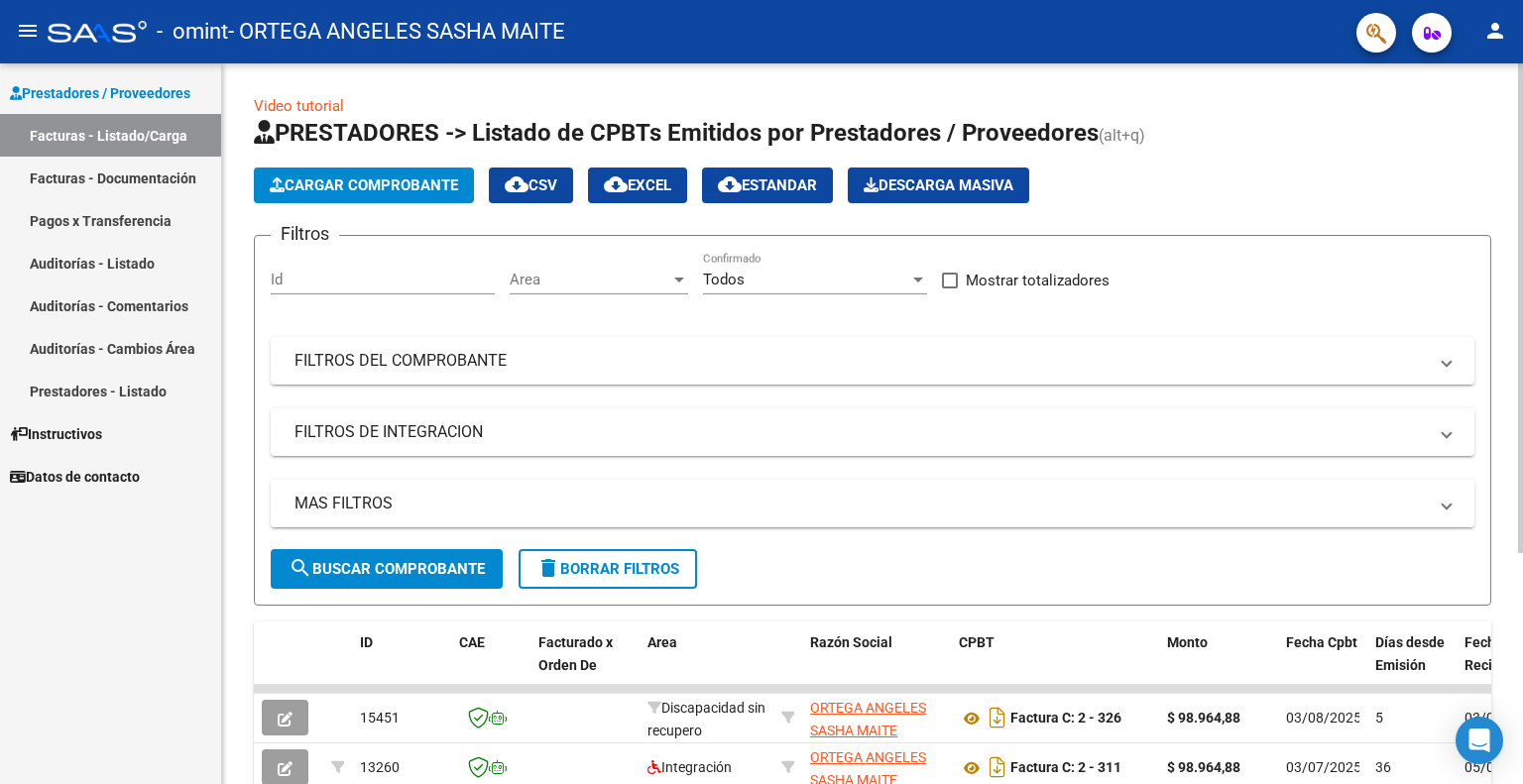 click 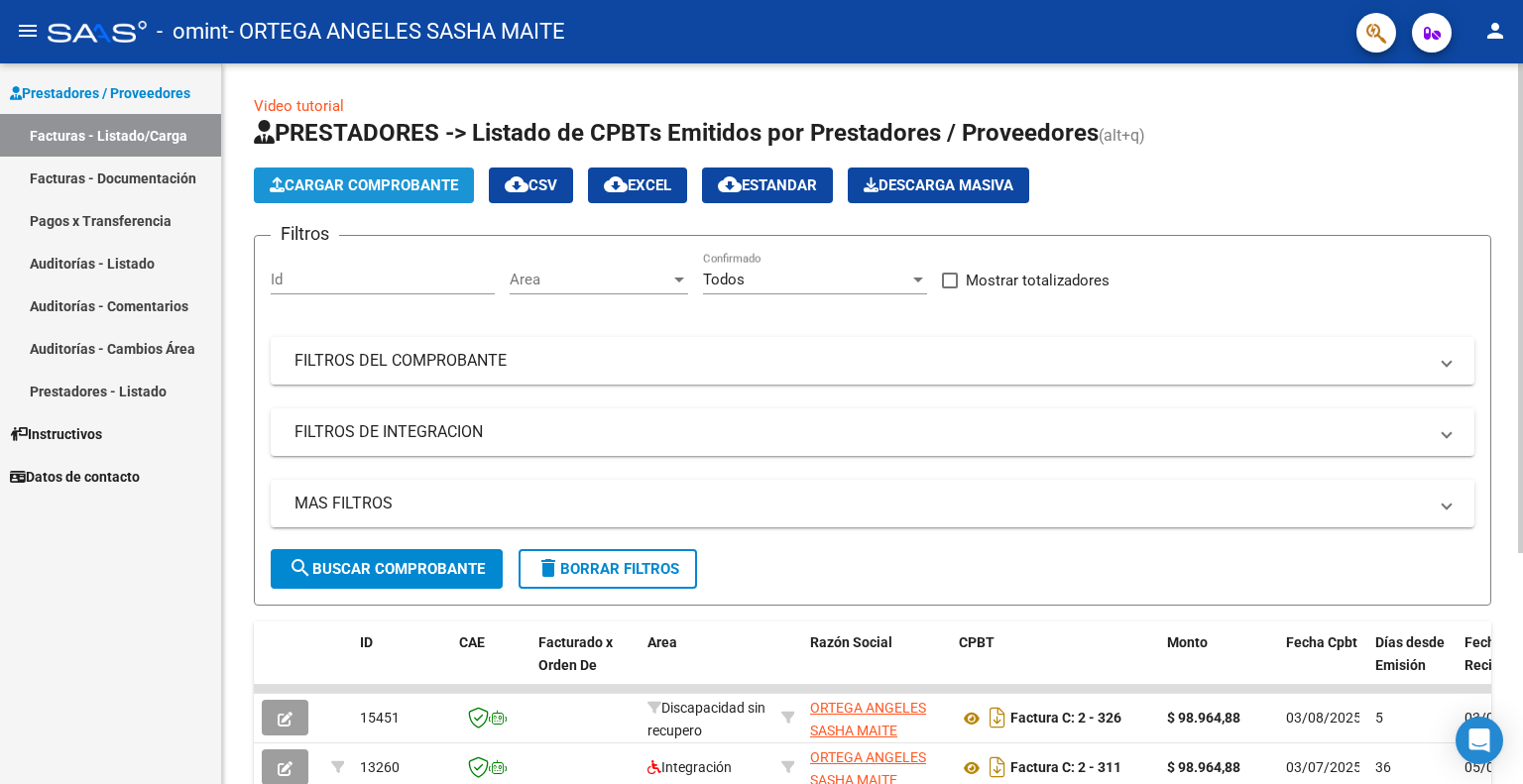 click on "Cargar Comprobante" 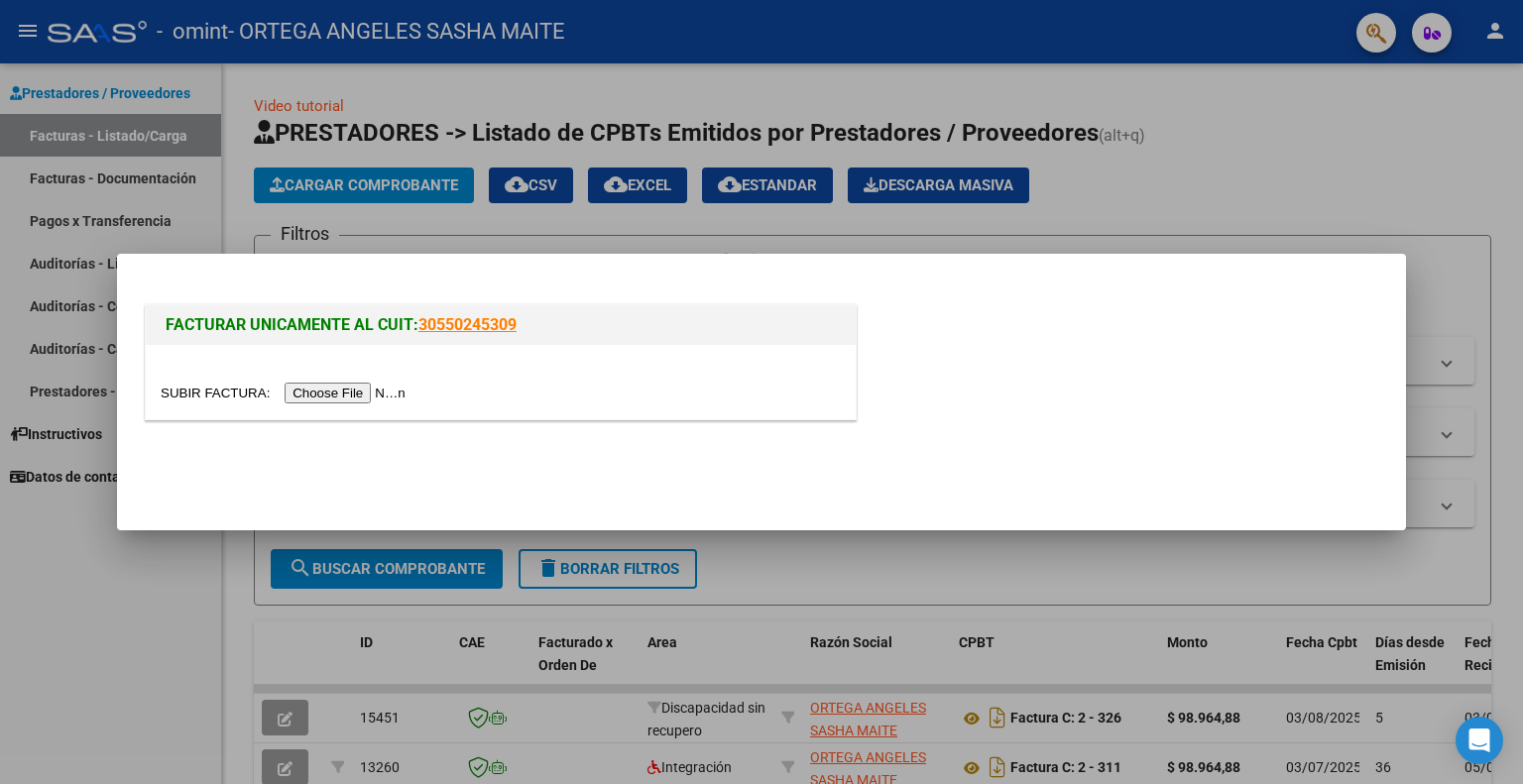 click at bounding box center [286, 392] 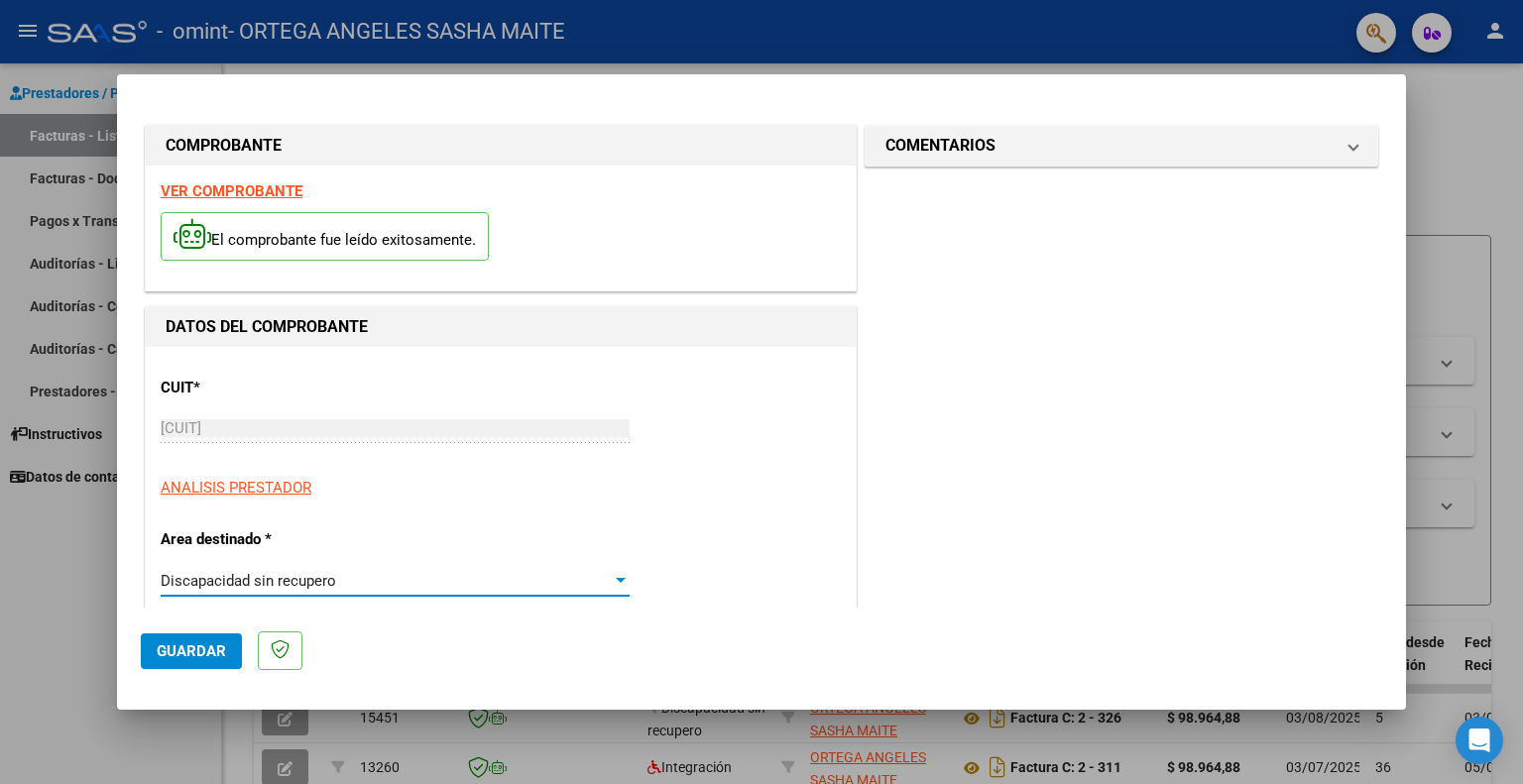 click at bounding box center [621, 581] 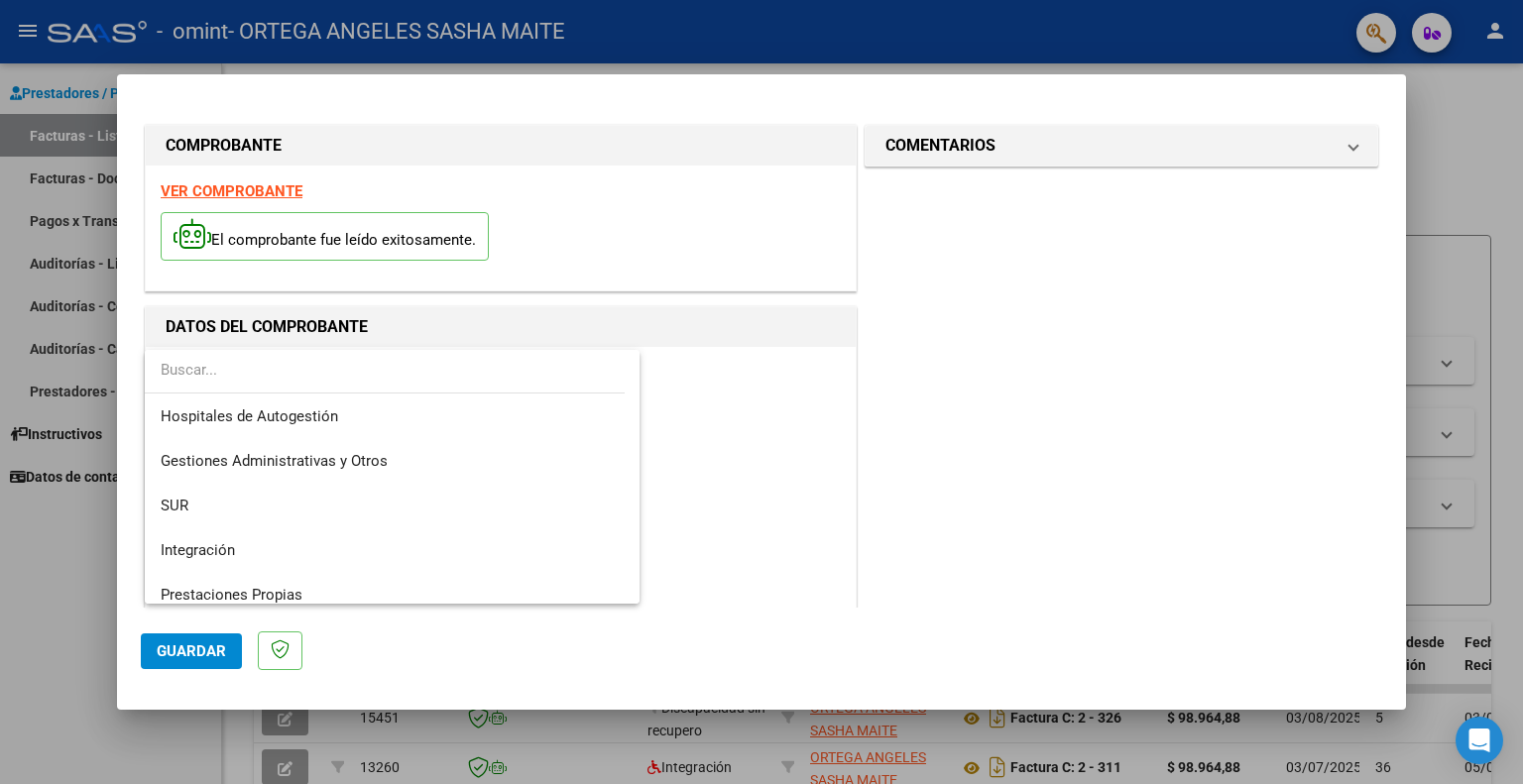 scroll, scrollTop: 147, scrollLeft: 0, axis: vertical 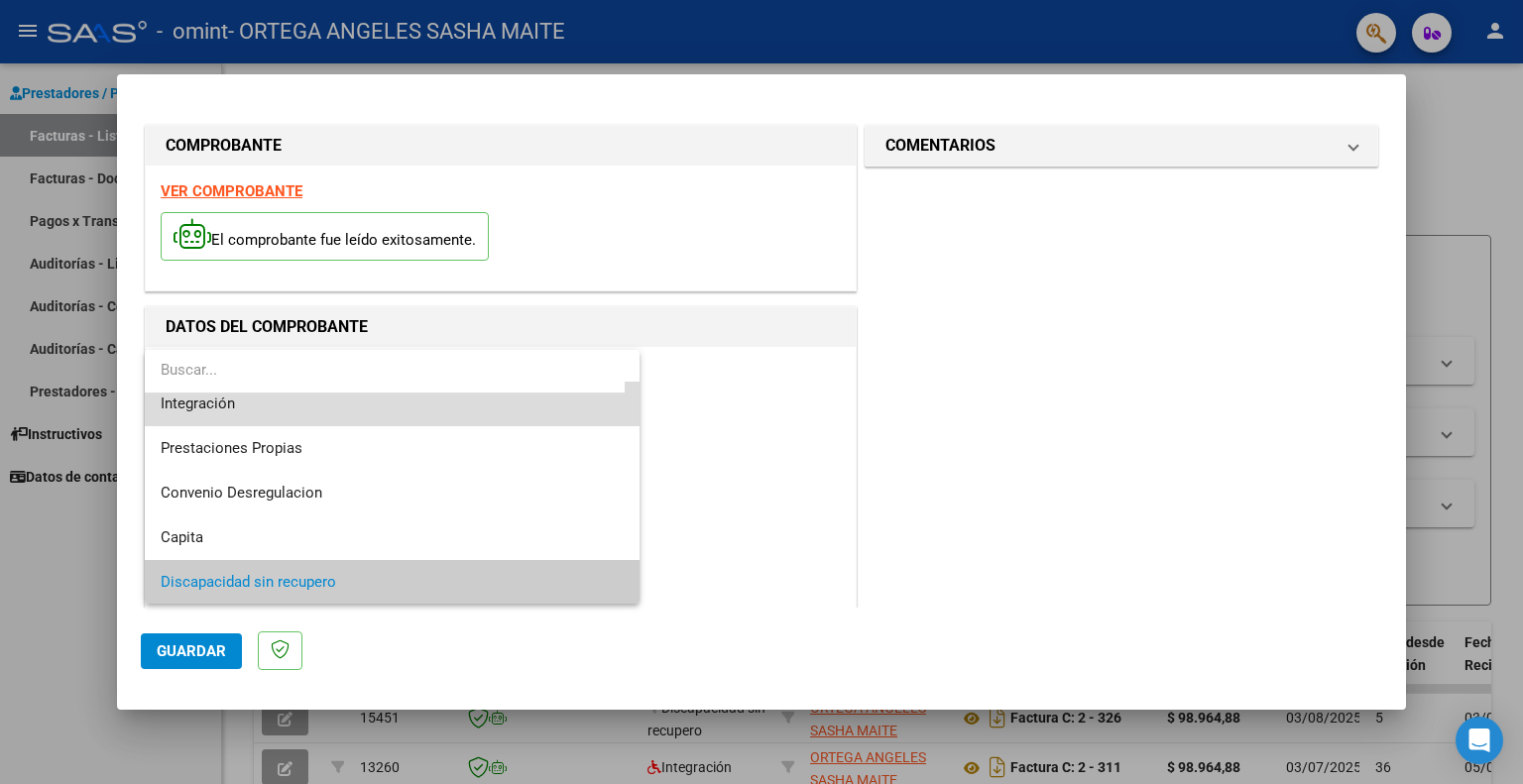 click on "Integración" at bounding box center [393, 403] 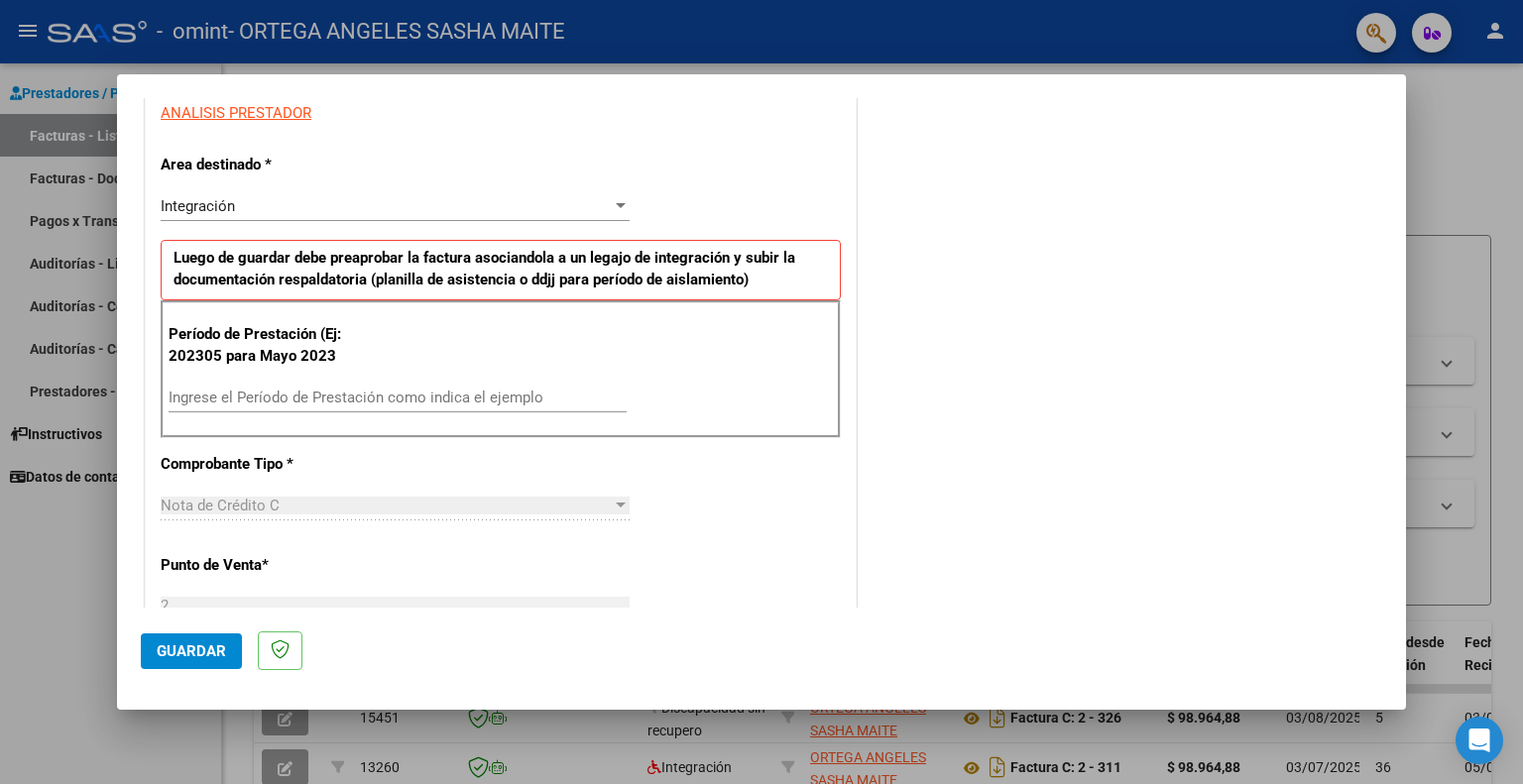 scroll, scrollTop: 420, scrollLeft: 0, axis: vertical 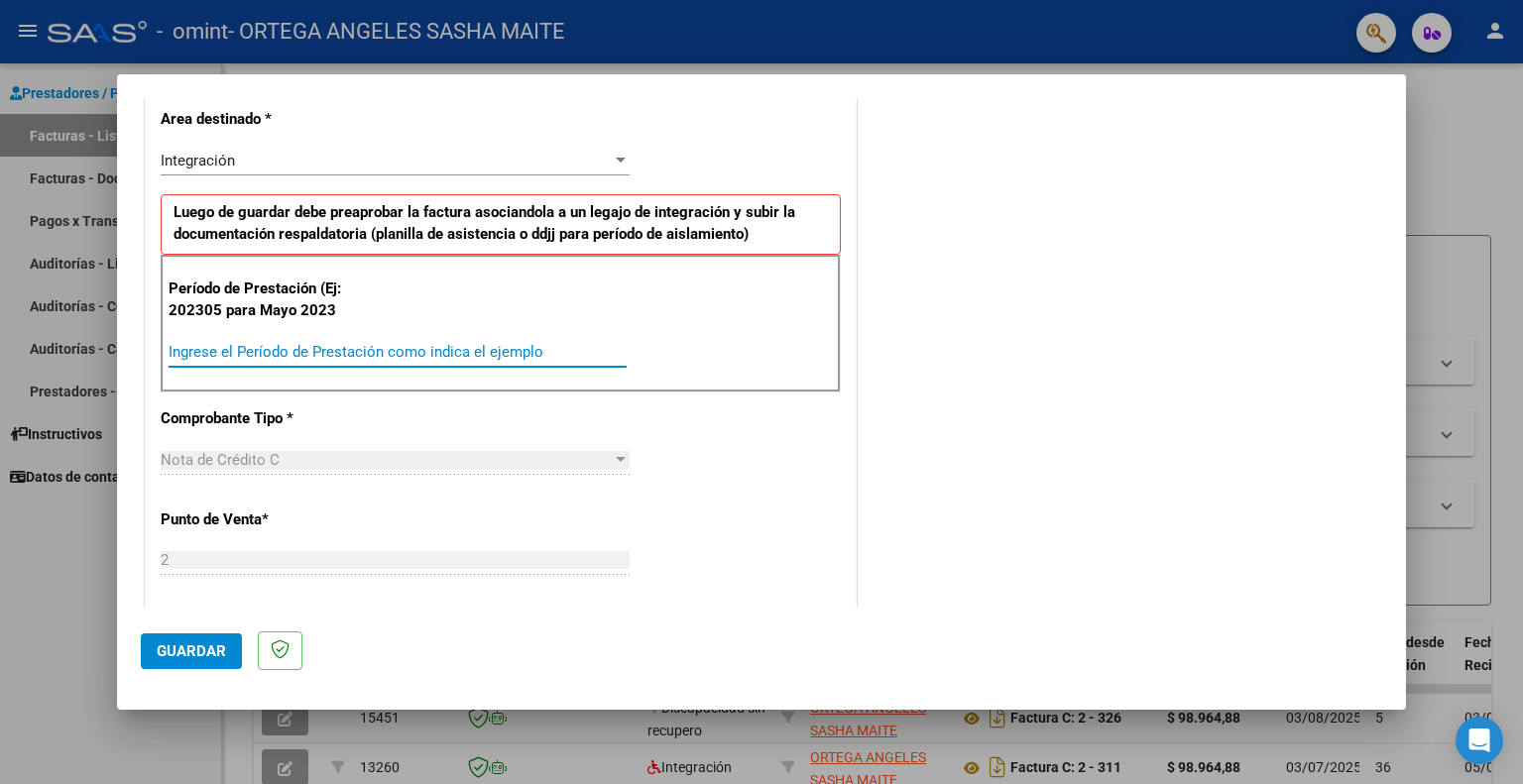 click on "Ingrese el Período de Prestación como indica el ejemplo" at bounding box center [398, 352] 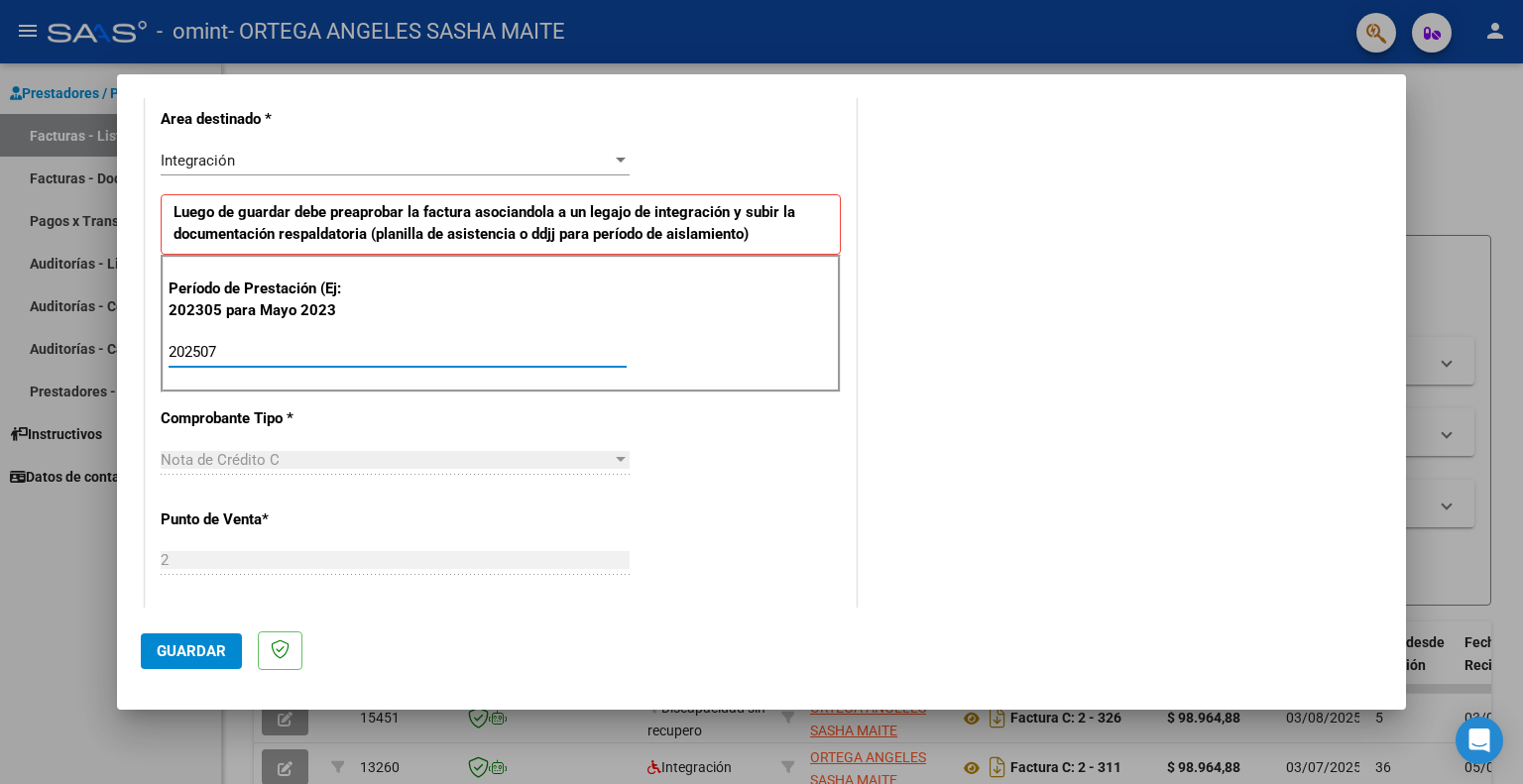 type on "202507" 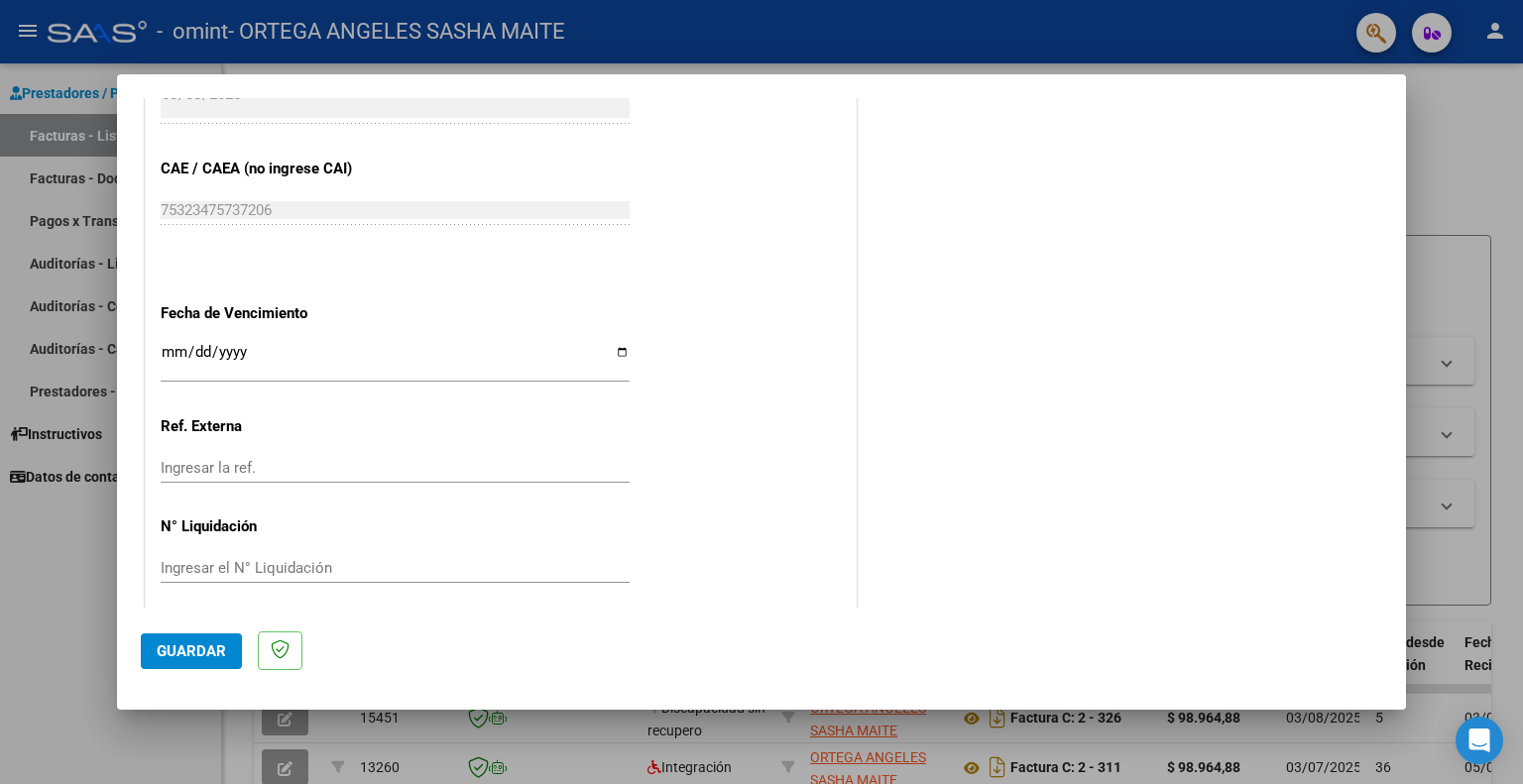 scroll, scrollTop: 1194, scrollLeft: 0, axis: vertical 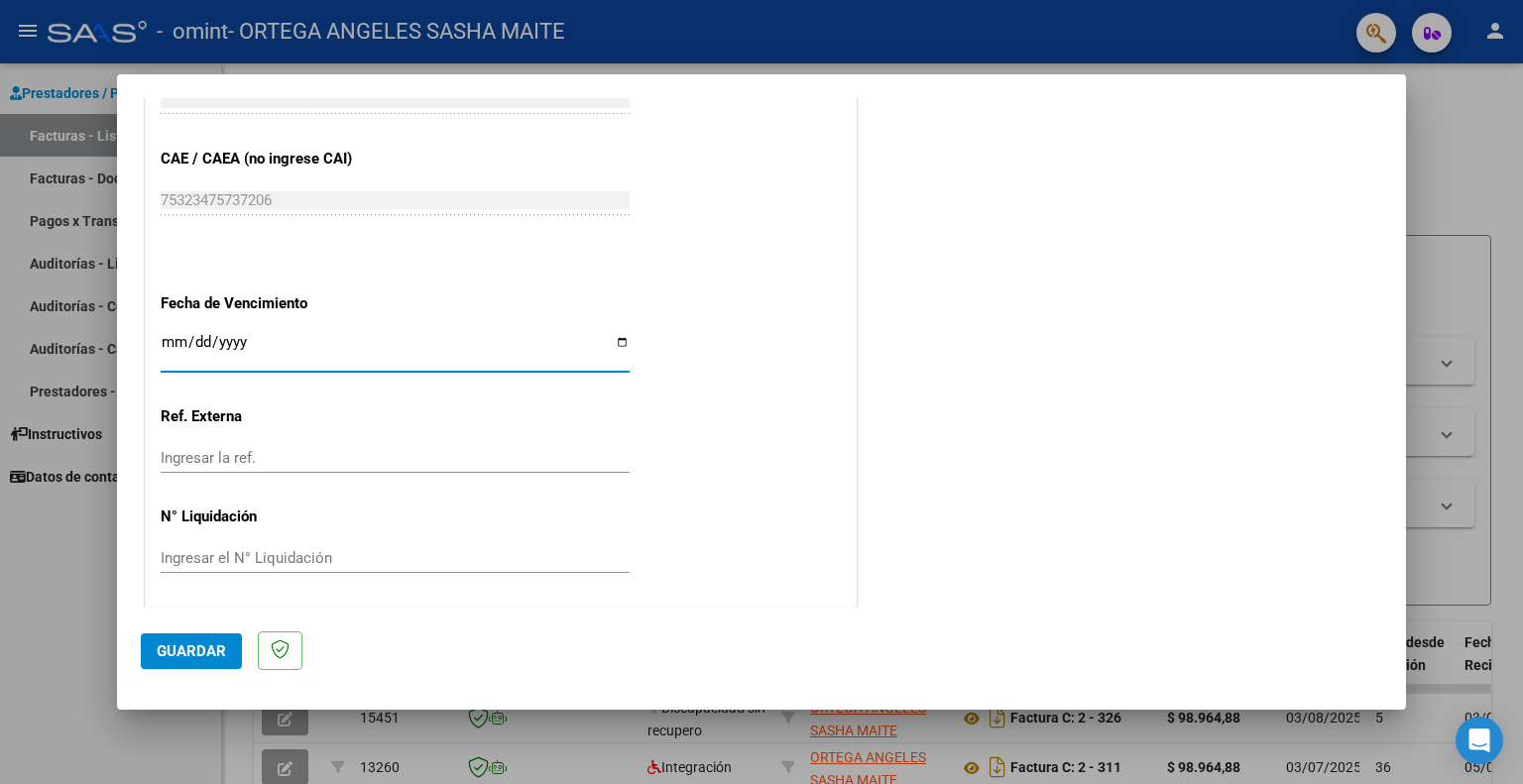 click on "Ingresar la fecha" at bounding box center (395, 350) 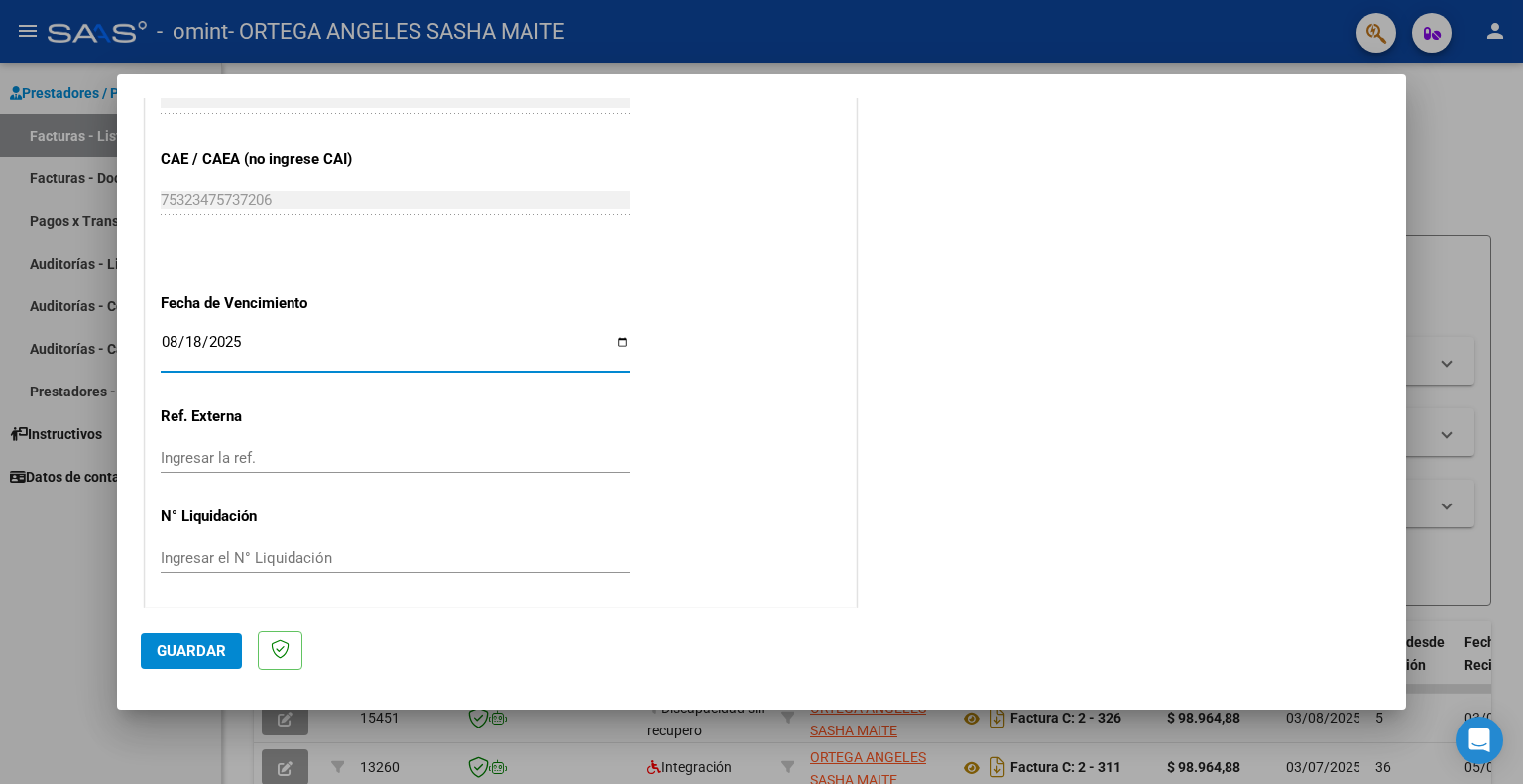 type on "2025-08-18" 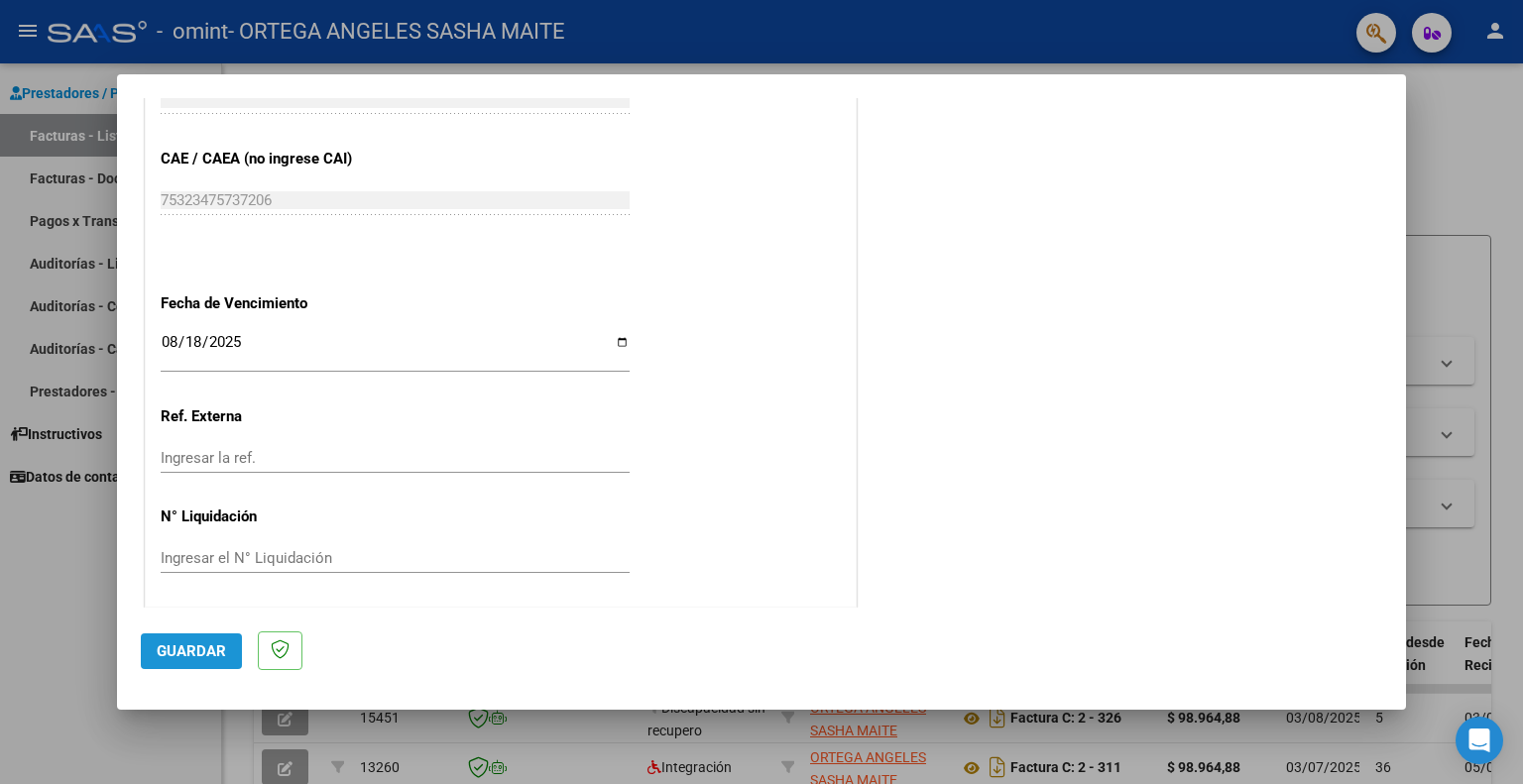 click on "Guardar" 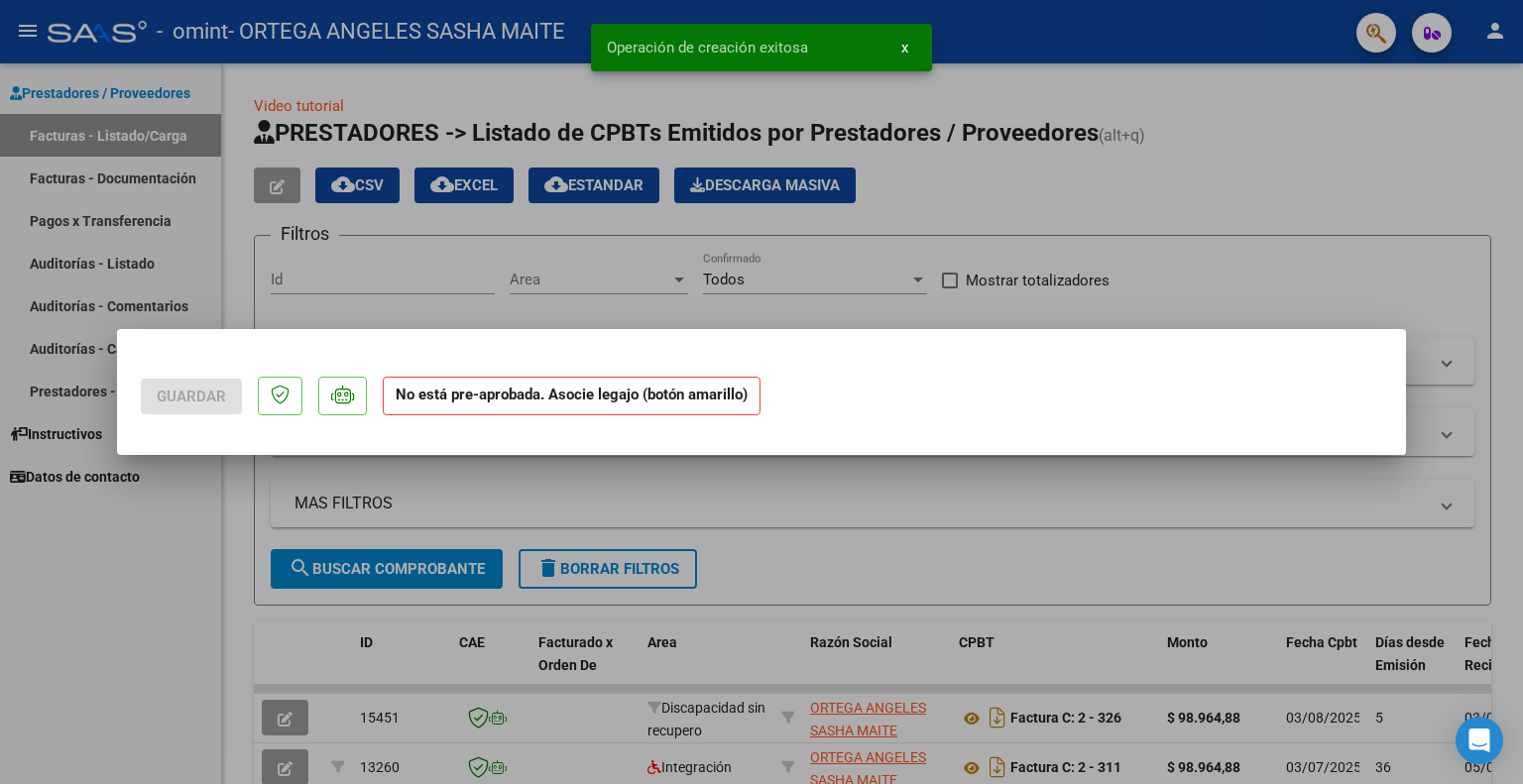 scroll, scrollTop: 0, scrollLeft: 0, axis: both 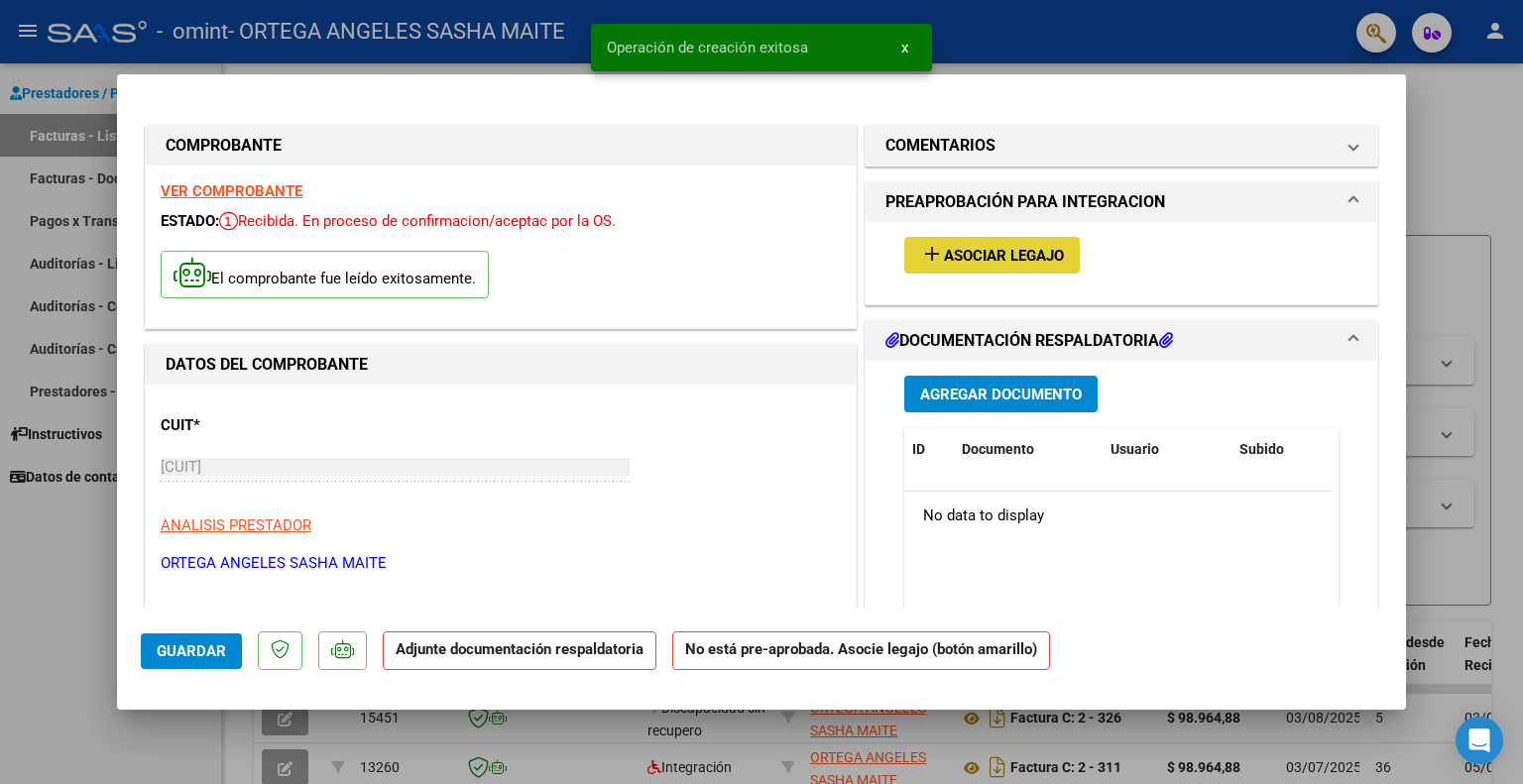 click on "Asociar Legajo" at bounding box center (1003, 256) 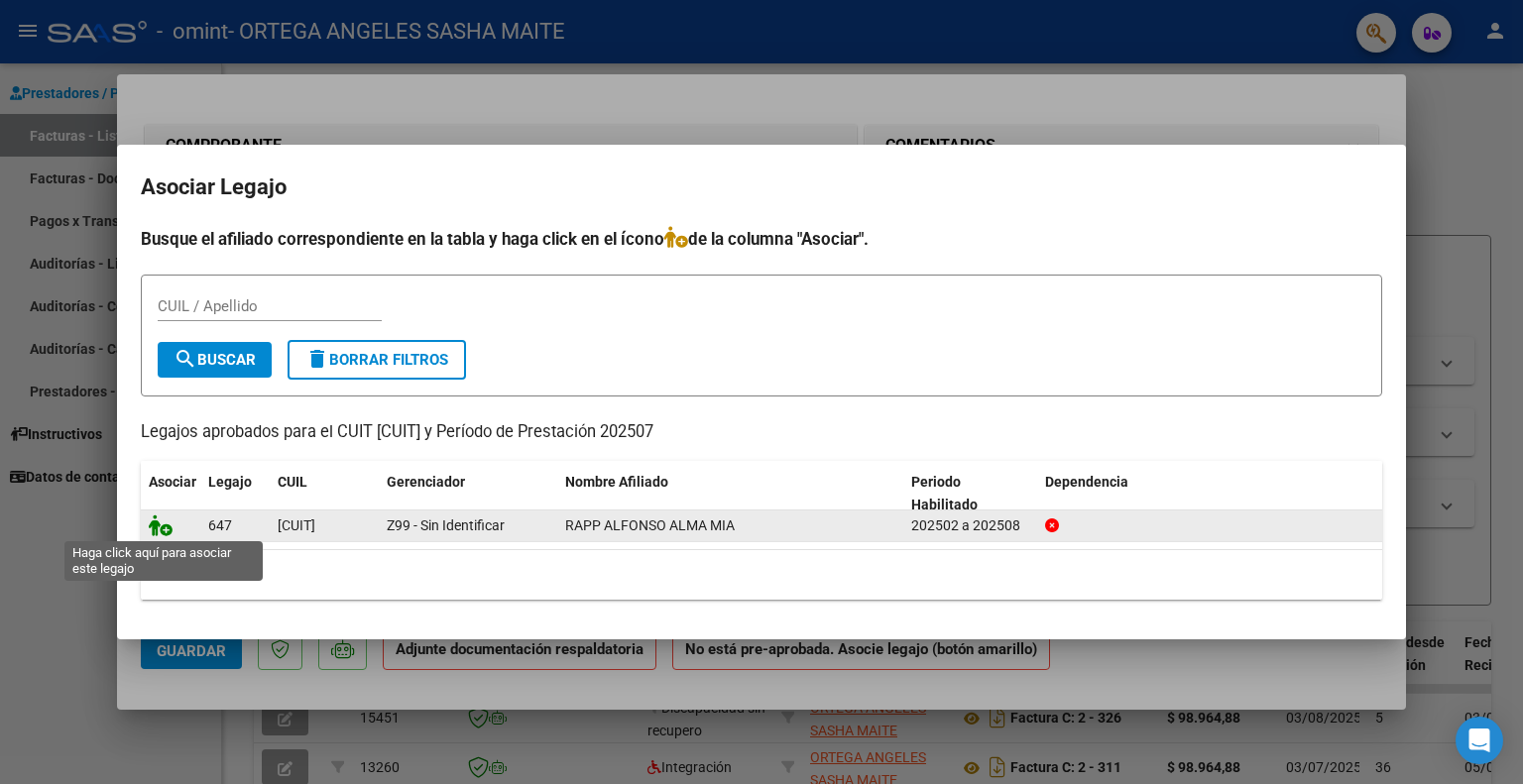 click 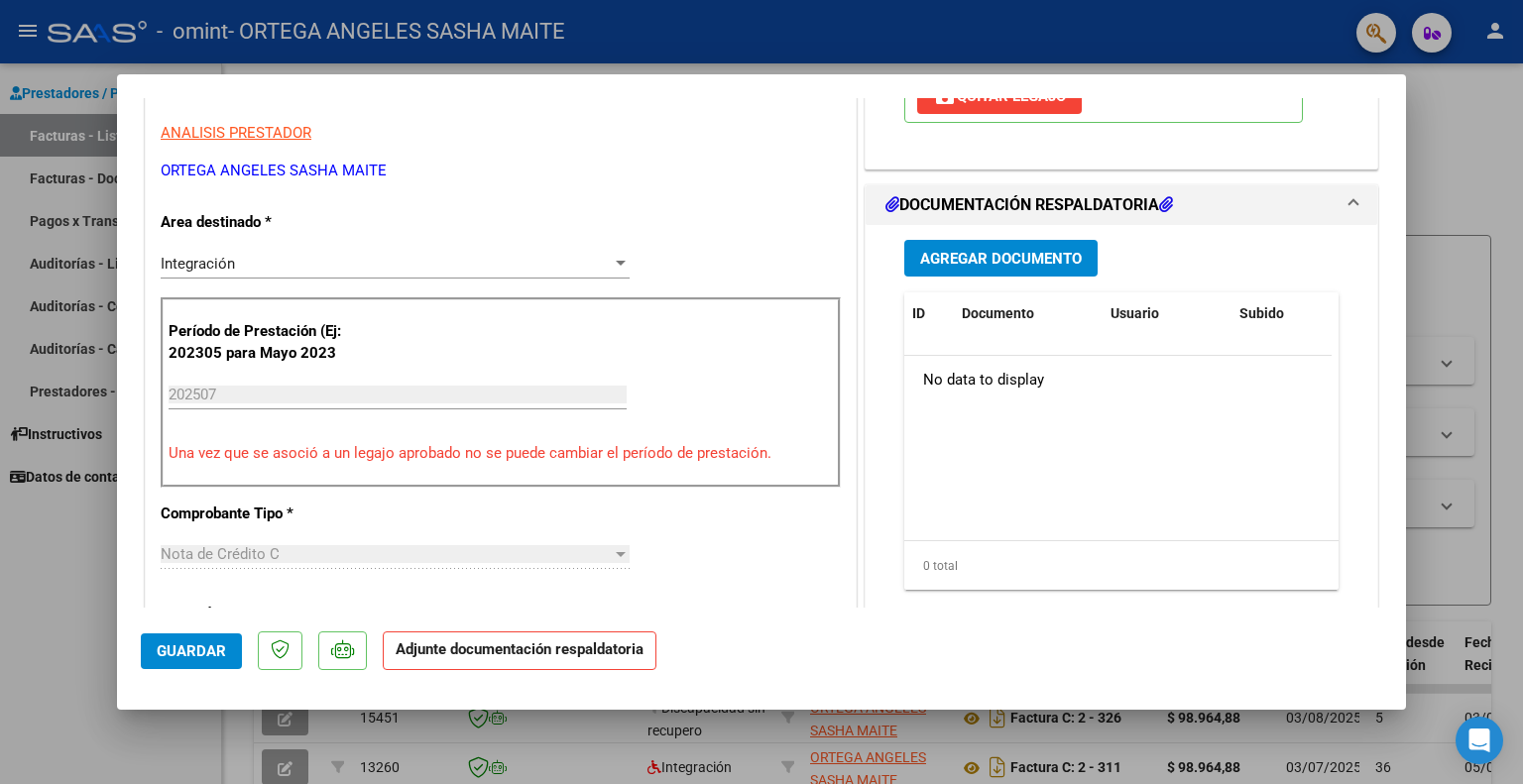scroll, scrollTop: 434, scrollLeft: 0, axis: vertical 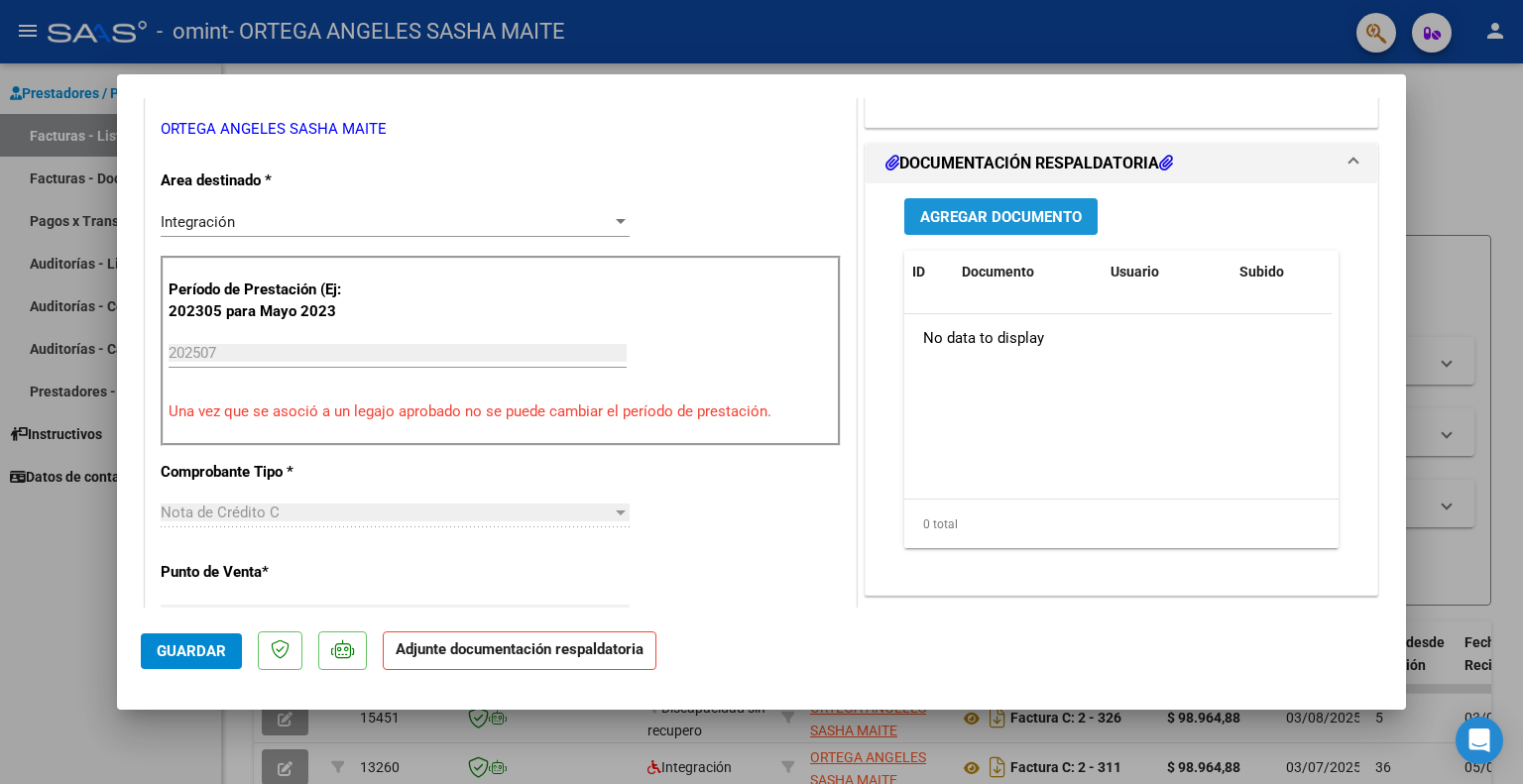click on "Agregar Documento" at bounding box center [1000, 217] 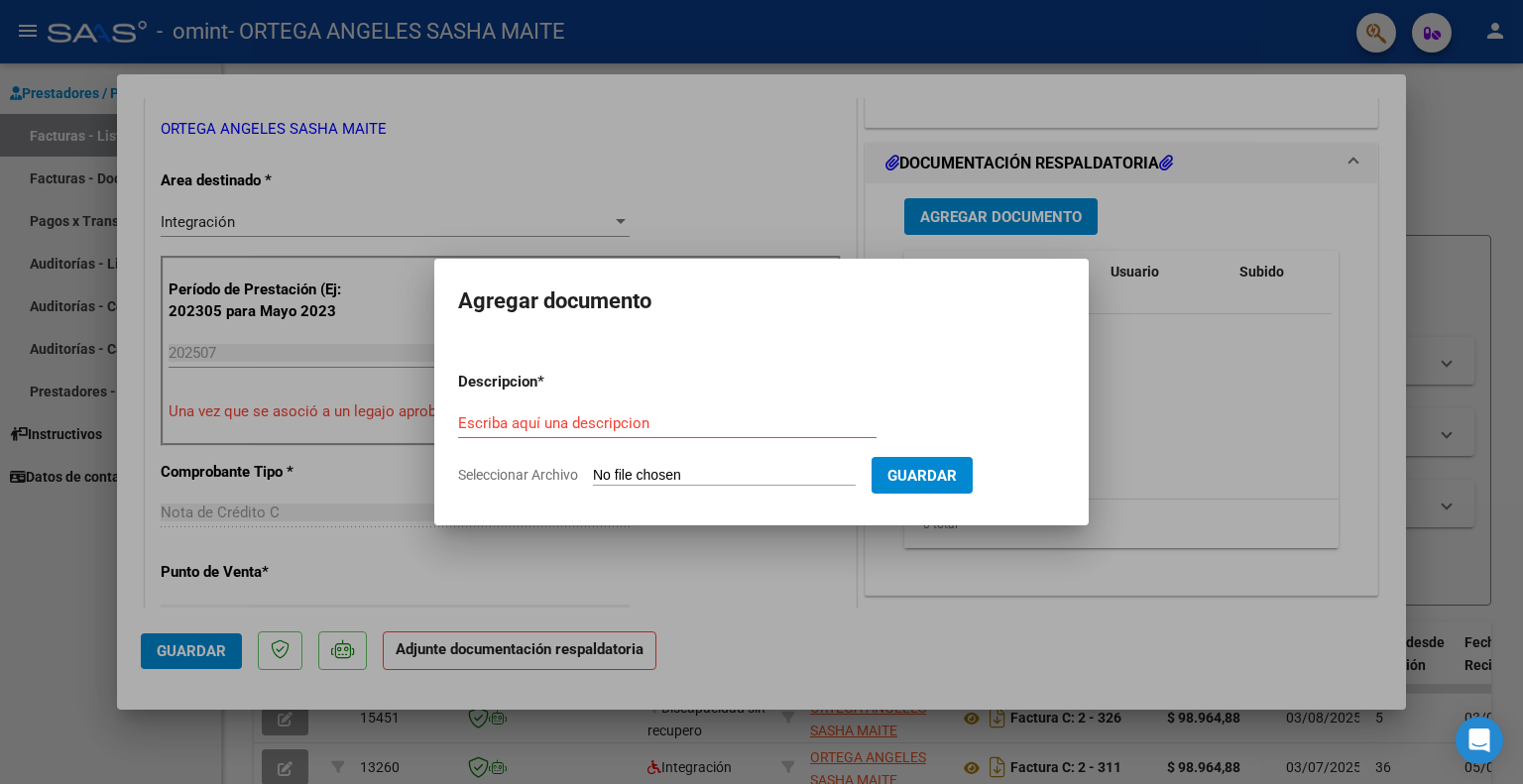 click on "Seleccionar Archivo" at bounding box center (724, 476) 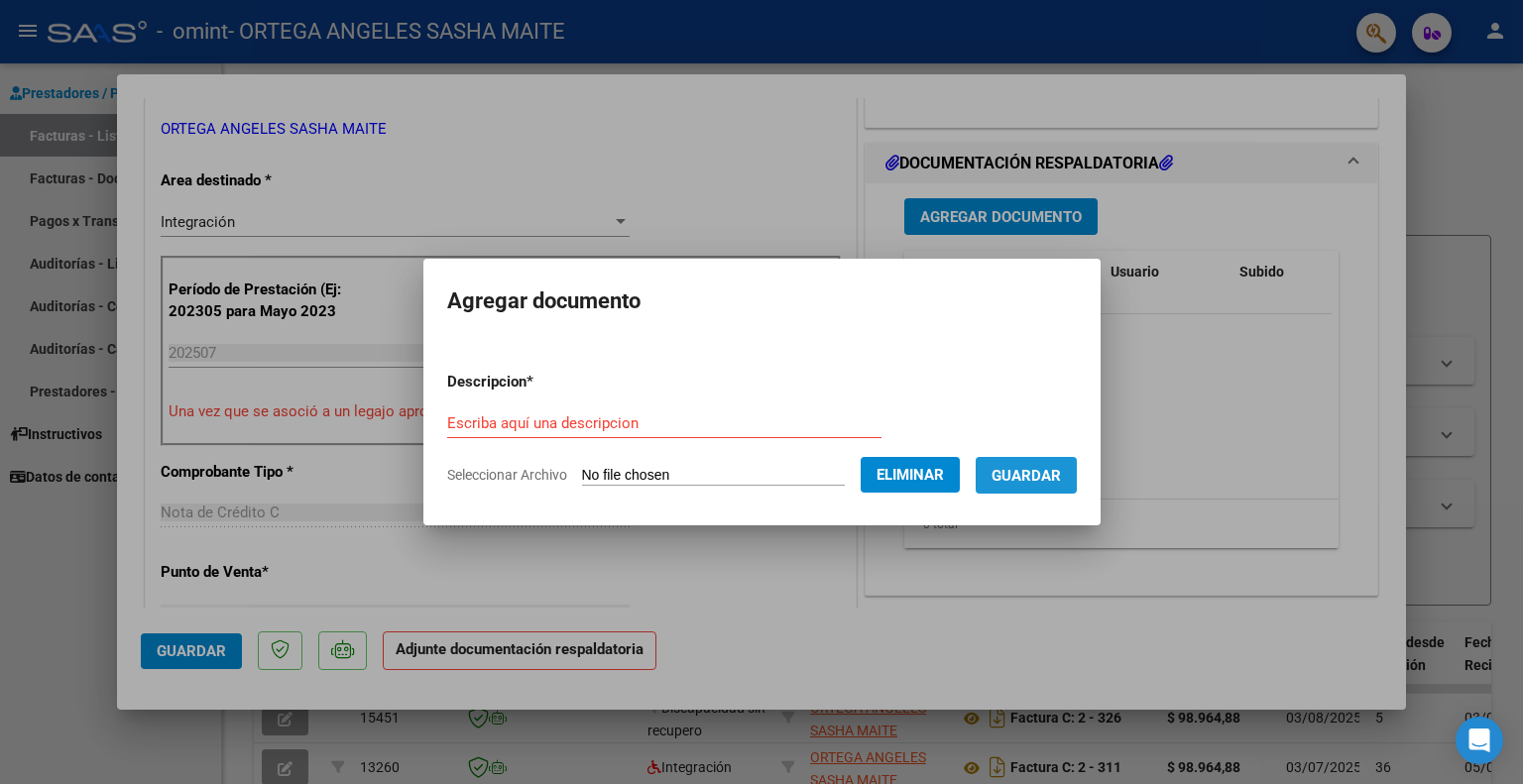 click on "Guardar" at bounding box center (1026, 476) 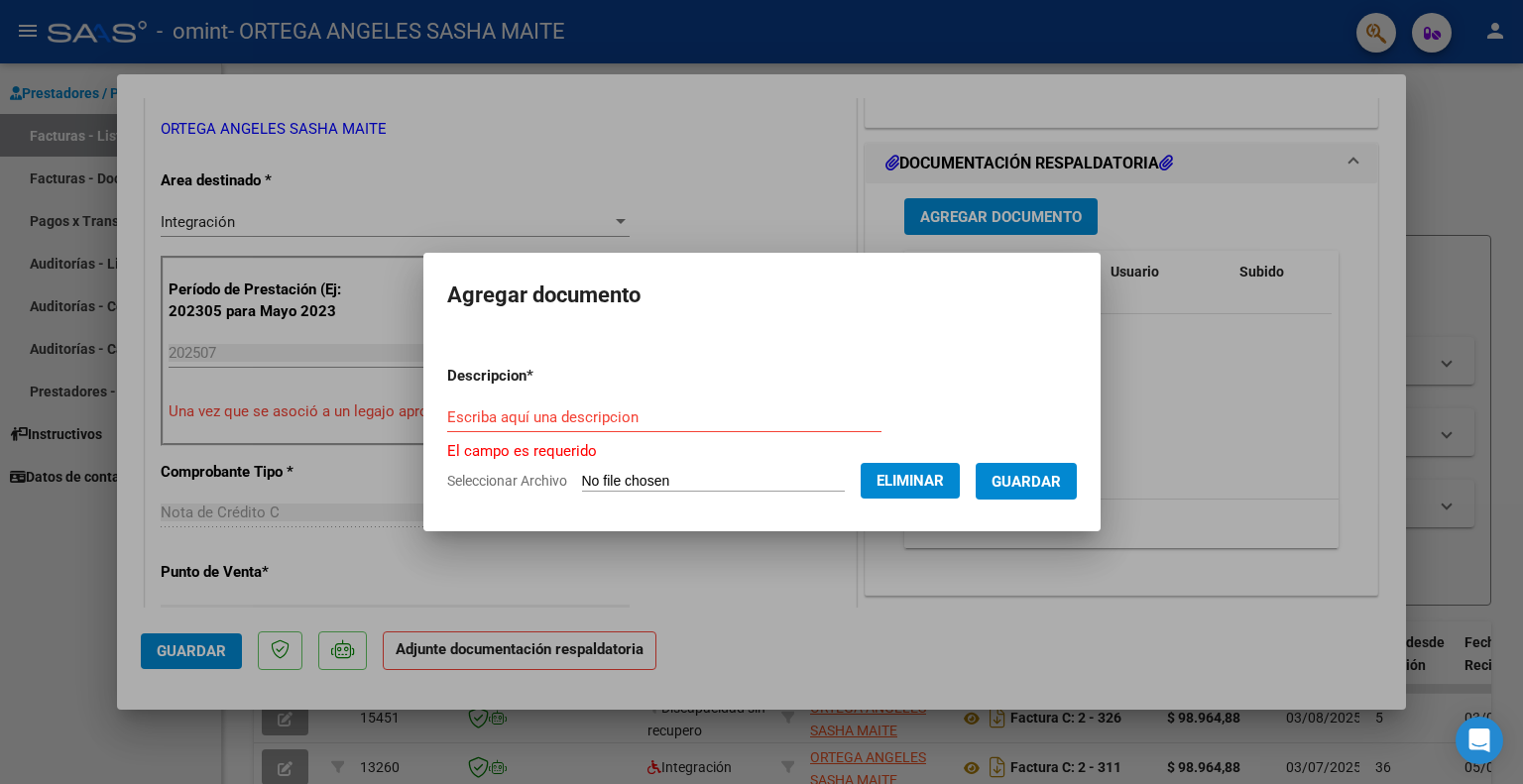 click on "Escriba aquí una descripcion" at bounding box center [664, 417] 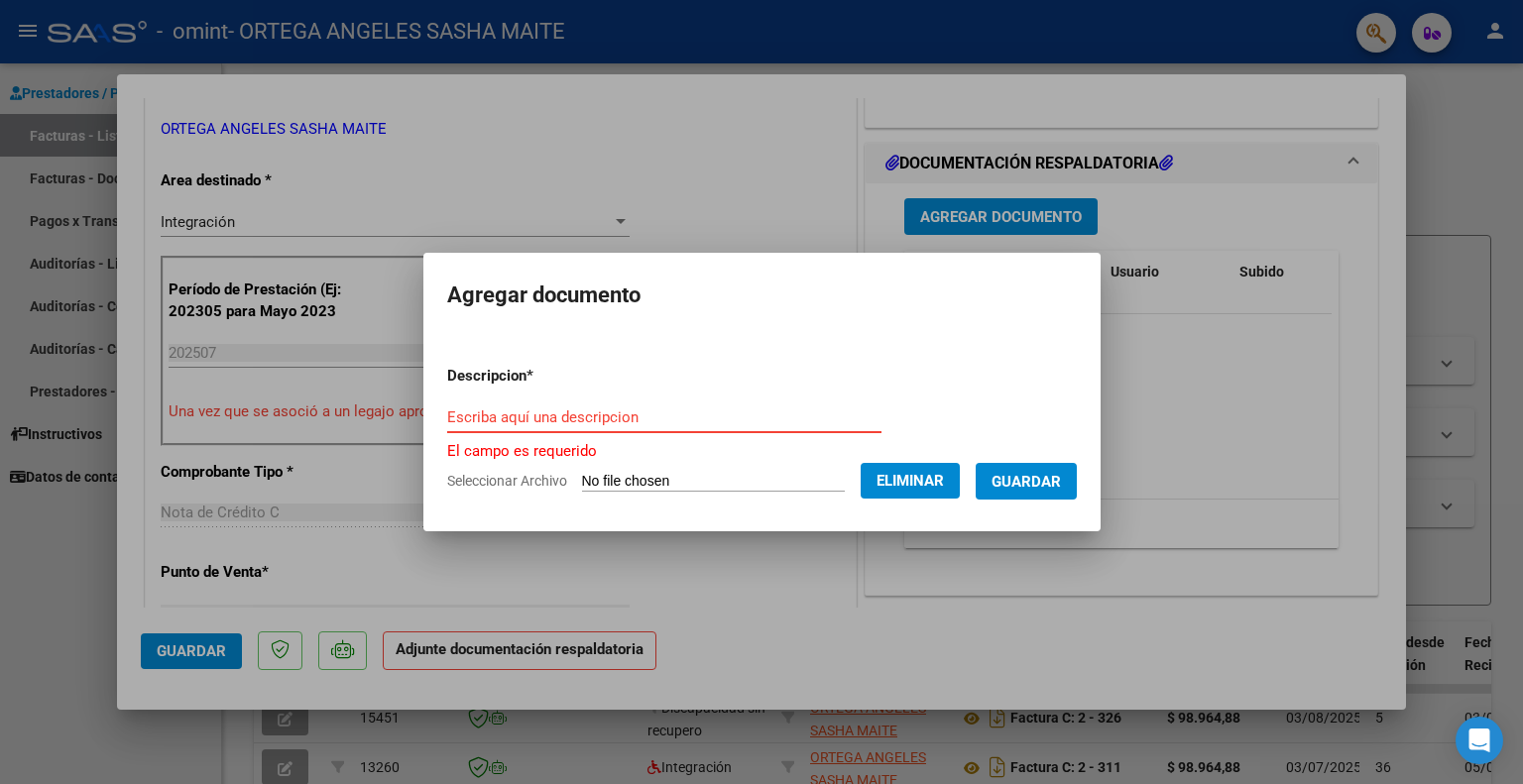 click on "Escriba aquí una descripcion" at bounding box center [664, 417] 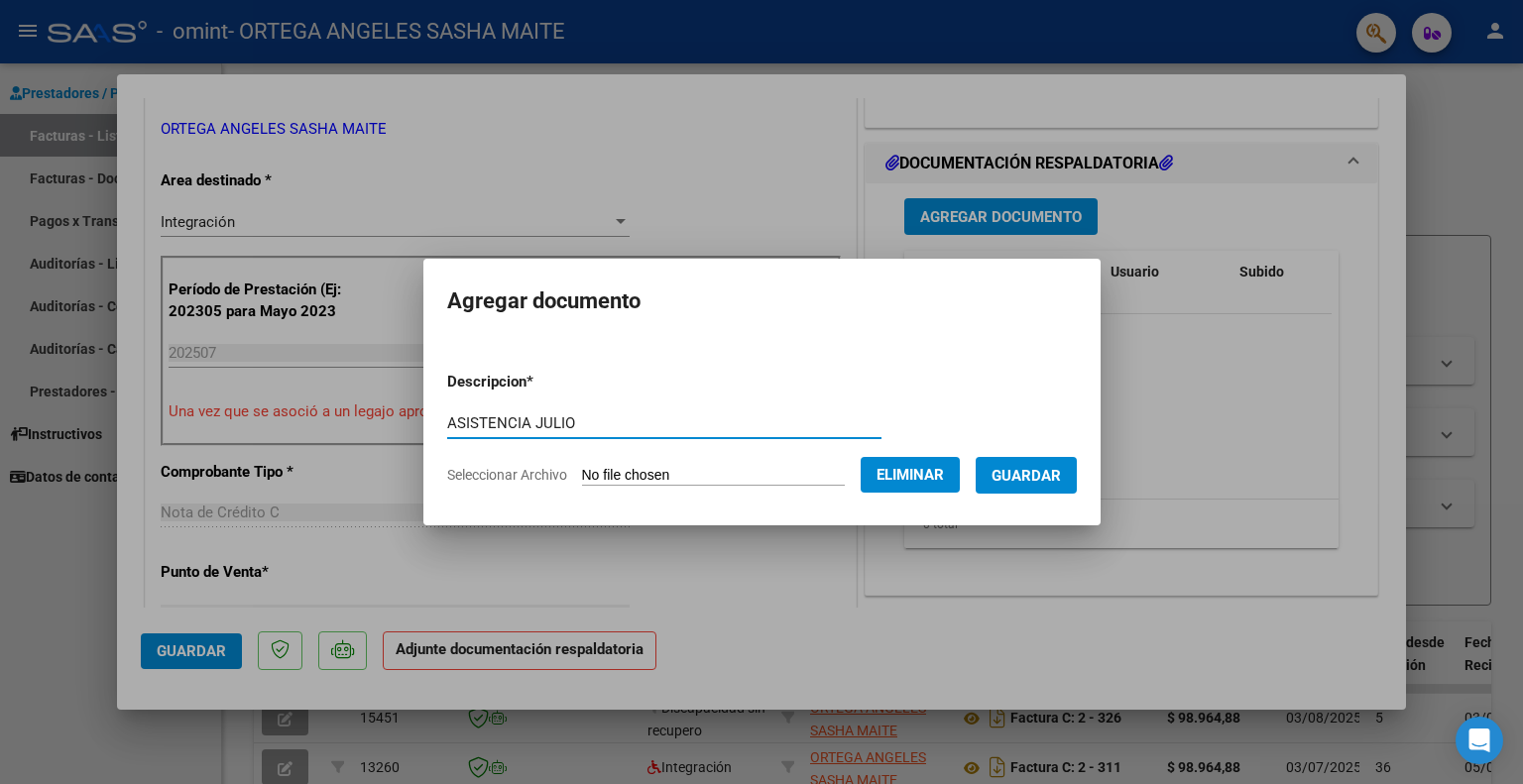 type on "ASISTENCIA JULIO" 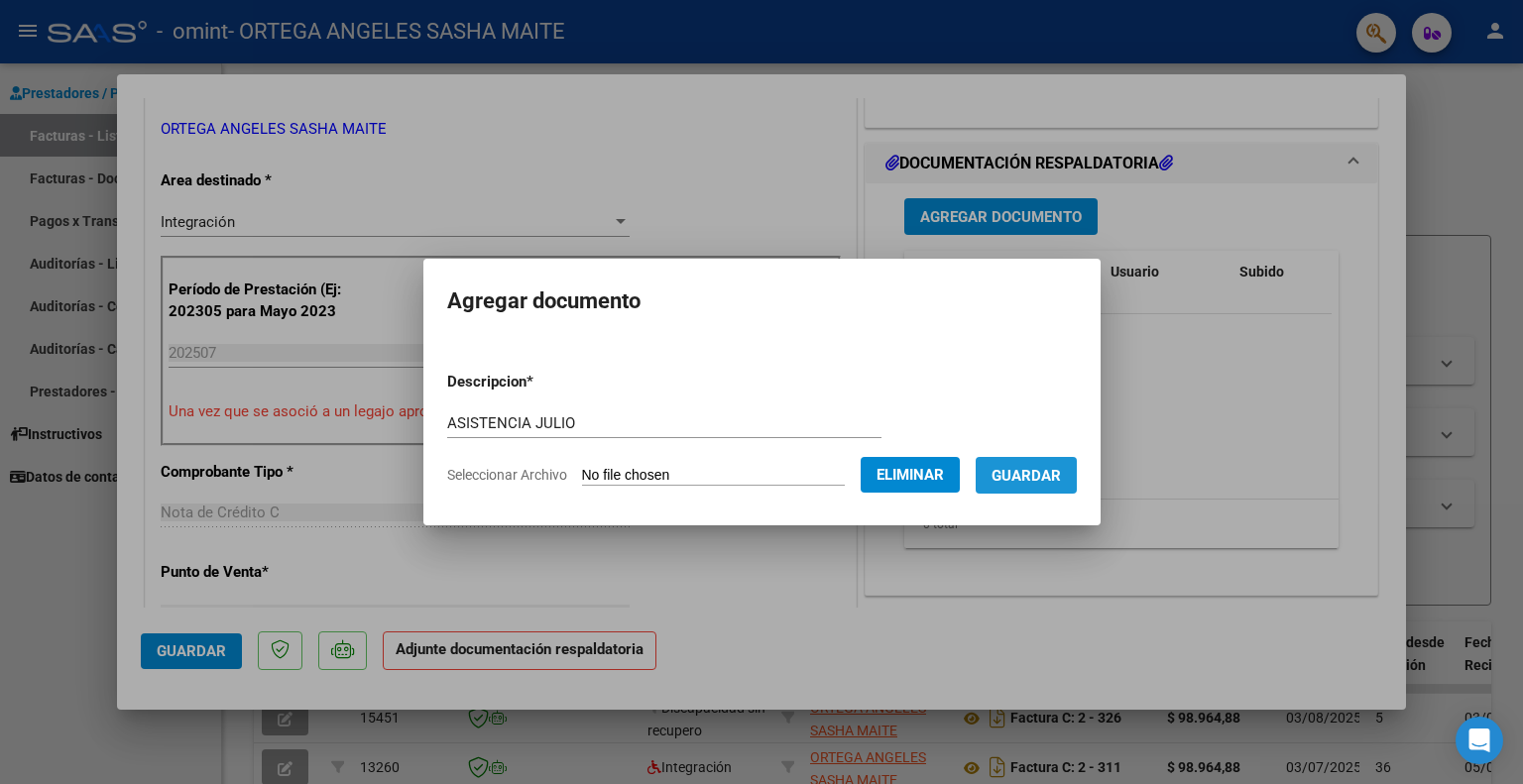 click on "Guardar" at bounding box center [1026, 475] 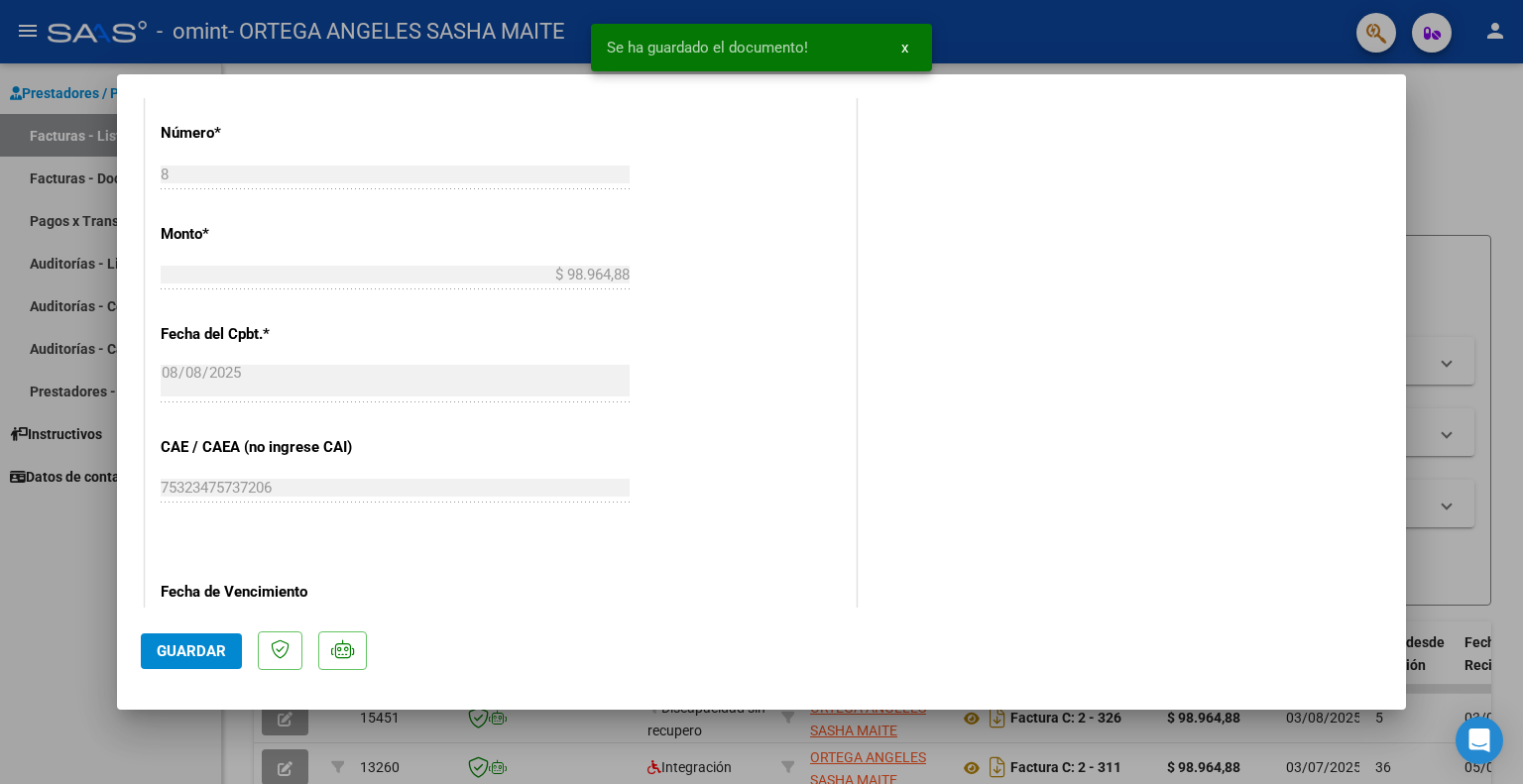 scroll, scrollTop: 1262, scrollLeft: 0, axis: vertical 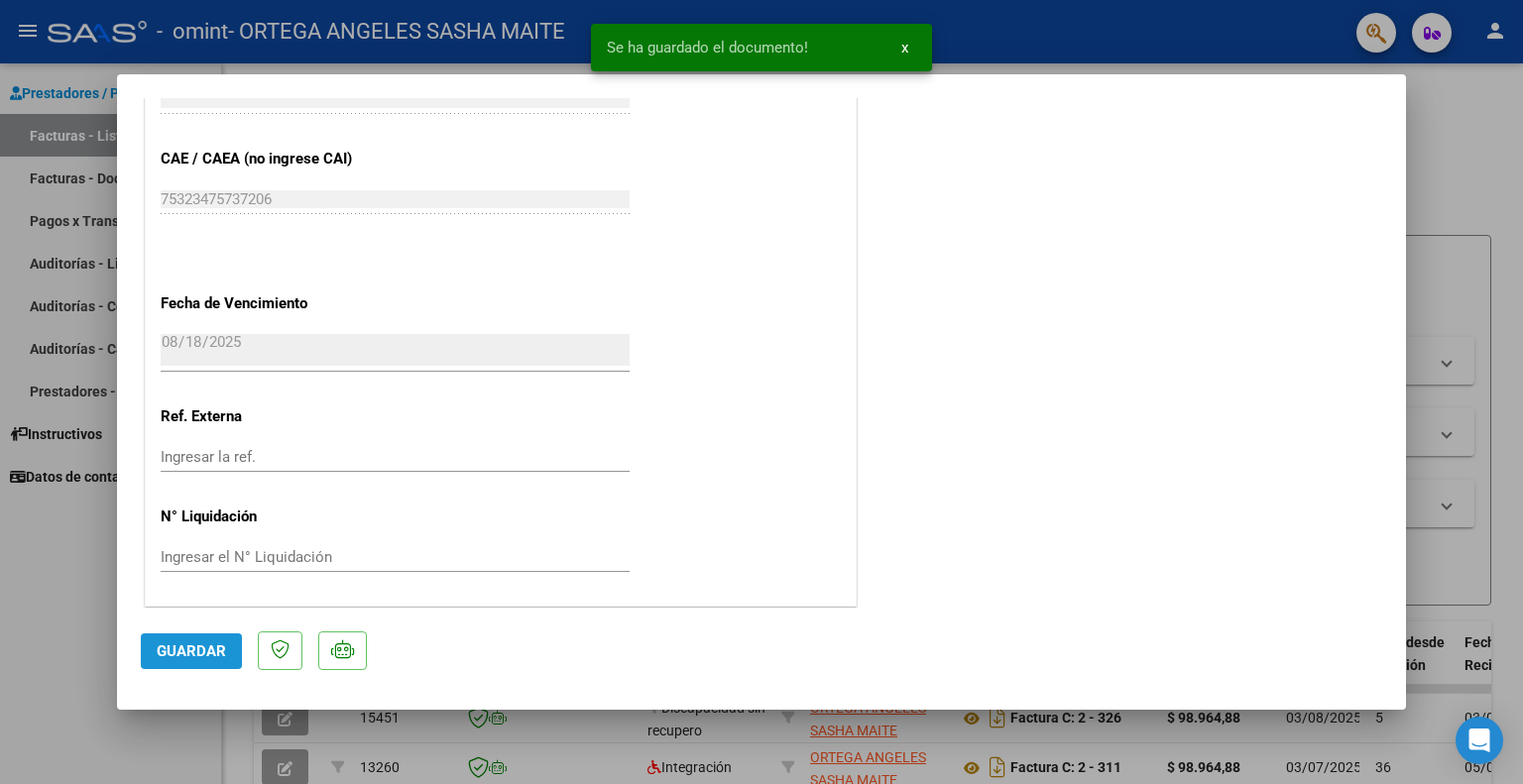 click on "Guardar" 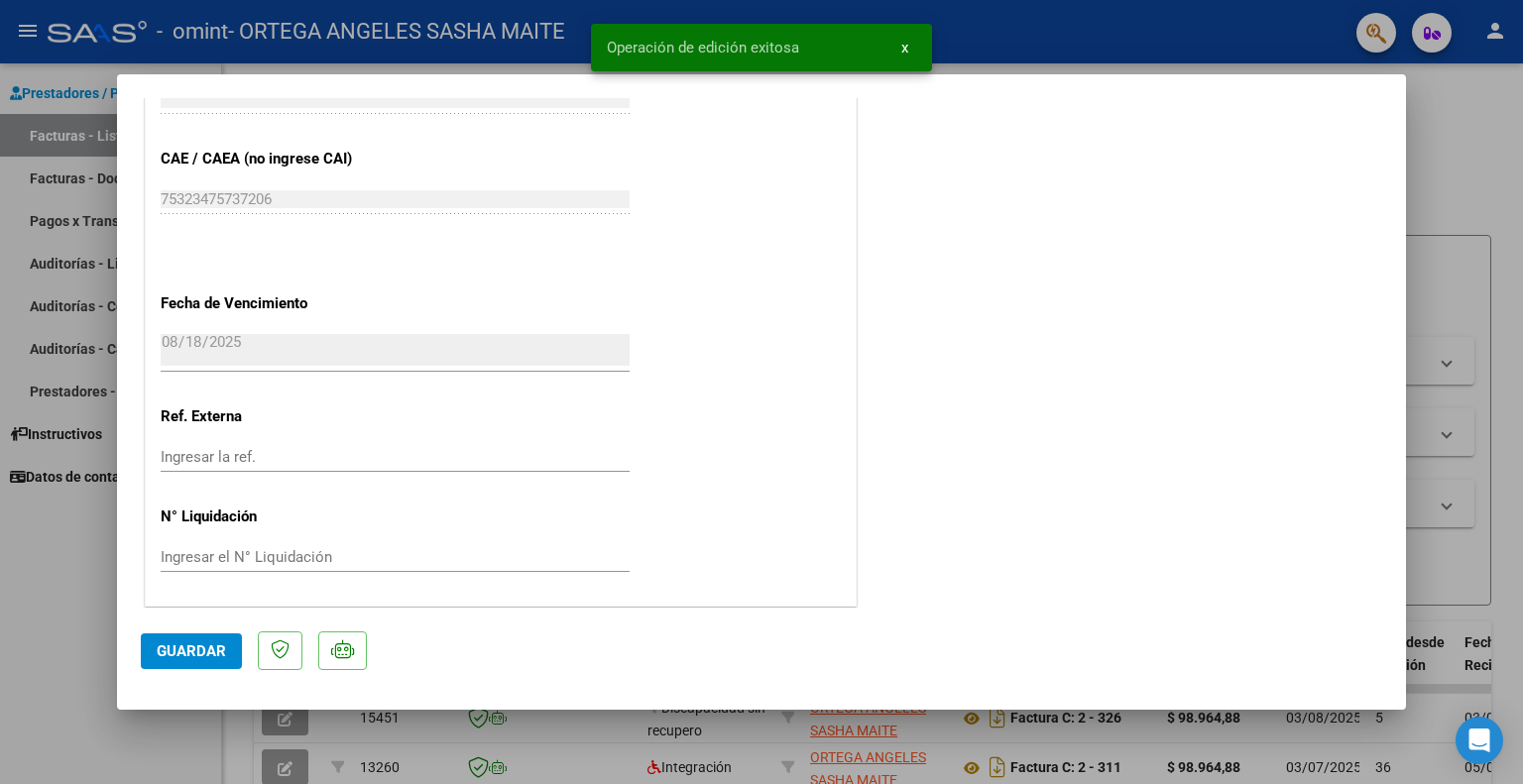 click at bounding box center (762, 392) 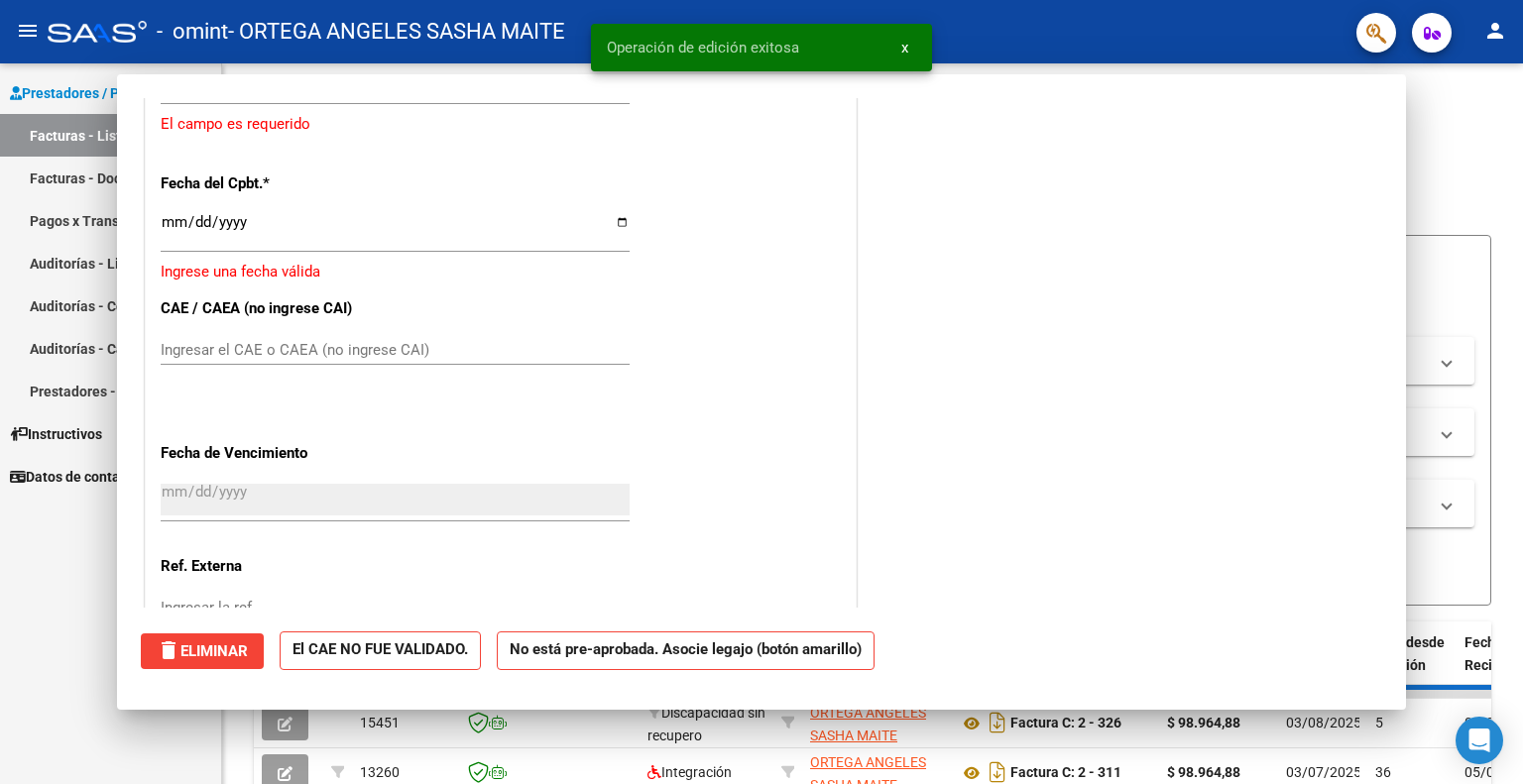 scroll, scrollTop: 0, scrollLeft: 0, axis: both 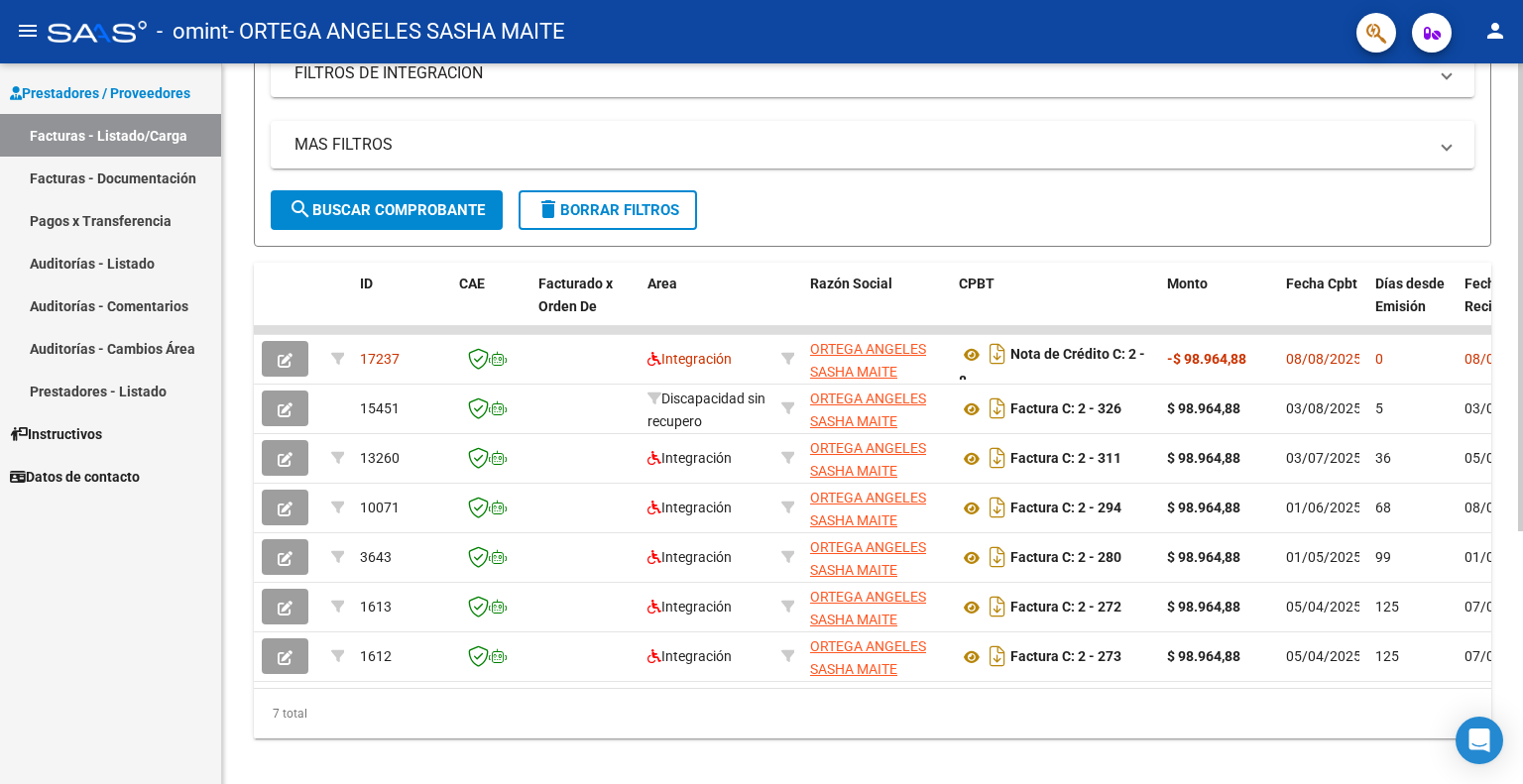 click on "Video tutorial   PRESTADORES -> Listado de CPBTs Emitidos por Prestadores / Proveedores (alt+q)   Cargar Comprobante
cloud_download  CSV  cloud_download  EXCEL  cloud_download  Estandar   Descarga Masiva
Filtros Id Area Area Todos Confirmado   Mostrar totalizadores   FILTROS DEL COMPROBANTE  Comprobante Tipo Comprobante Tipo Start date – End date Fec. Comprobante Desde / Hasta Días Emisión Desde(cant. días) Días Emisión Hasta(cant. días) CUIT / Razón Social Pto. Venta Nro. Comprobante Código SSS CAE Válido CAE Válido Todos Cargado Módulo Hosp. Todos Tiene facturacion Apócrifa Hospital Refes  FILTROS DE INTEGRACION  Período De Prestación Campos del Archivo de Rendición Devuelto x SSS (dr_envio) Todos Rendido x SSS (dr_envio) Tipo de Registro Tipo de Registro Período Presentación Período Presentación Campos del Legajo Asociado (preaprobación) Afiliado Legajo (cuil/nombre) Todos Solo facturas preaprobadas  MAS FILTROS  Todos Con Doc. Respaldatoria Todos Con Trazabilidad Todos – – 0" 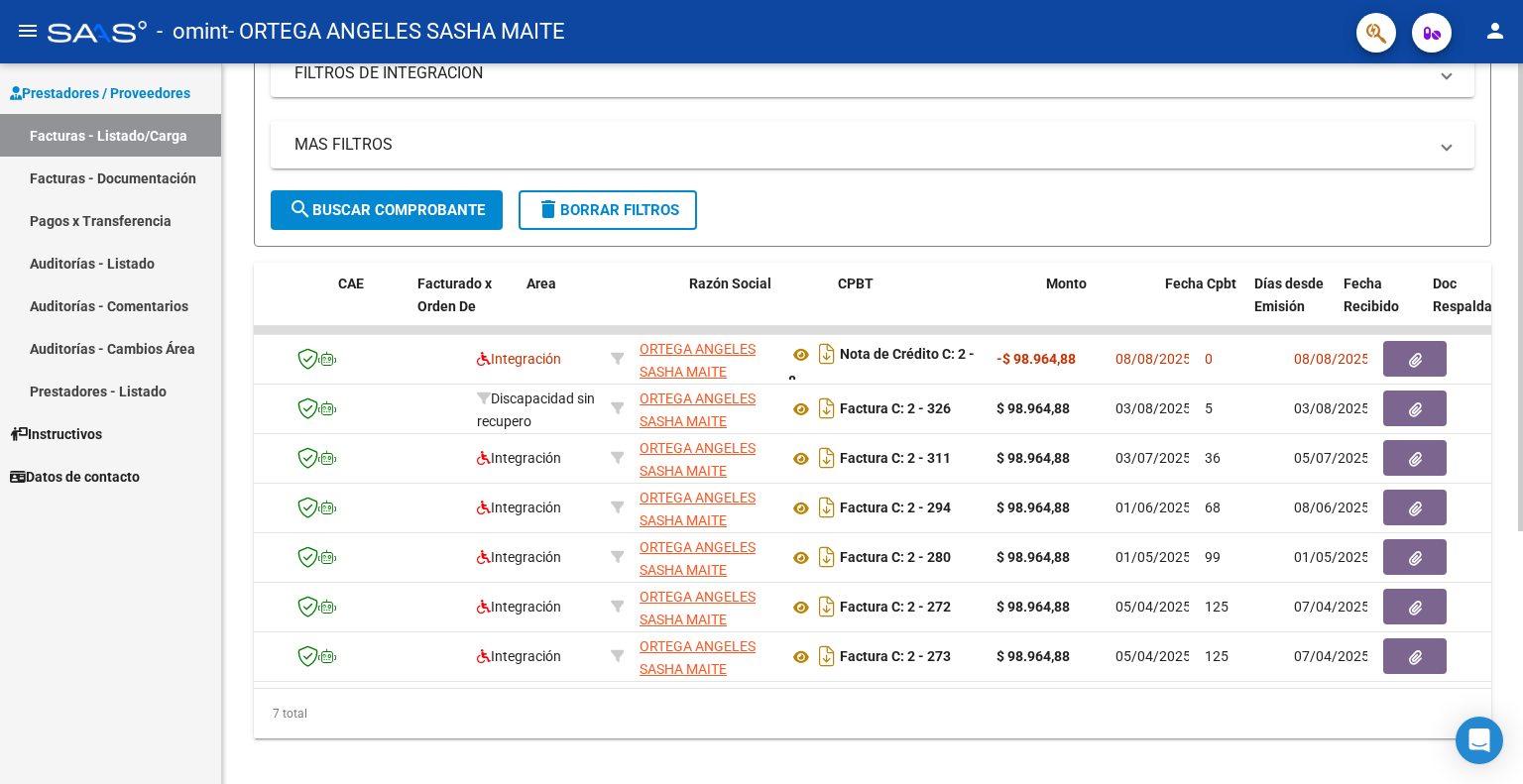scroll, scrollTop: 0, scrollLeft: 0, axis: both 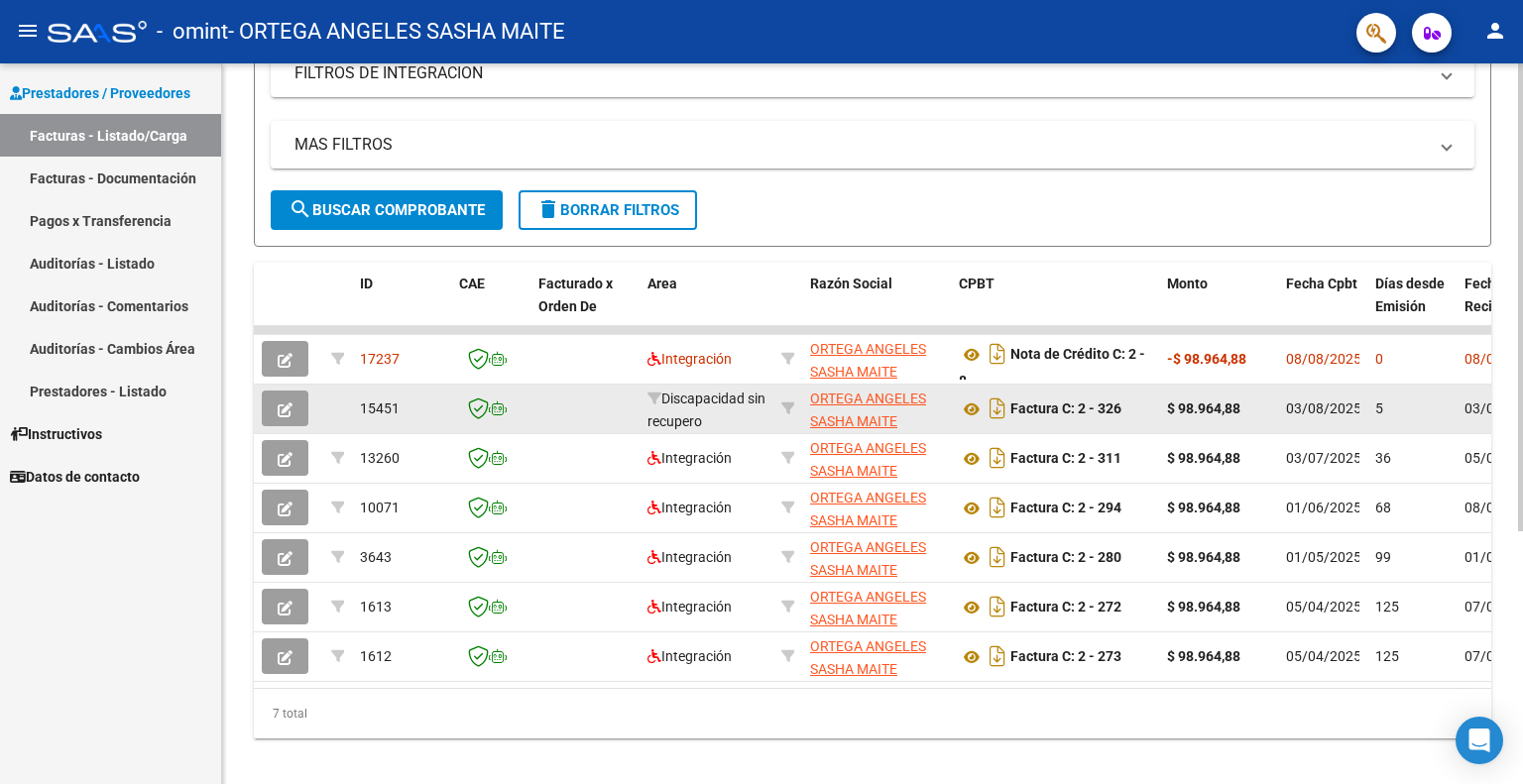 click on "$ 98.964,88" 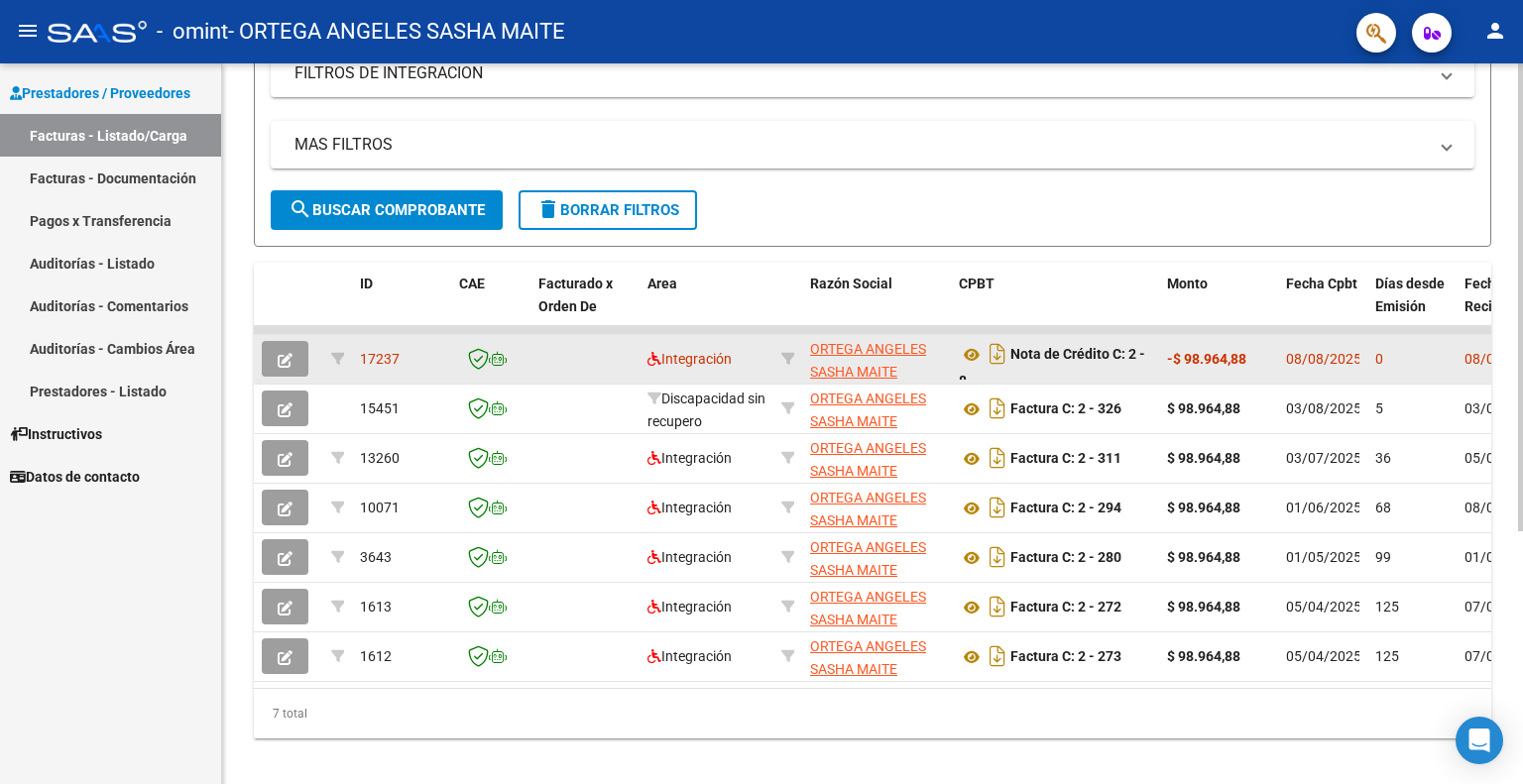 click on "-$ 98.964,88" 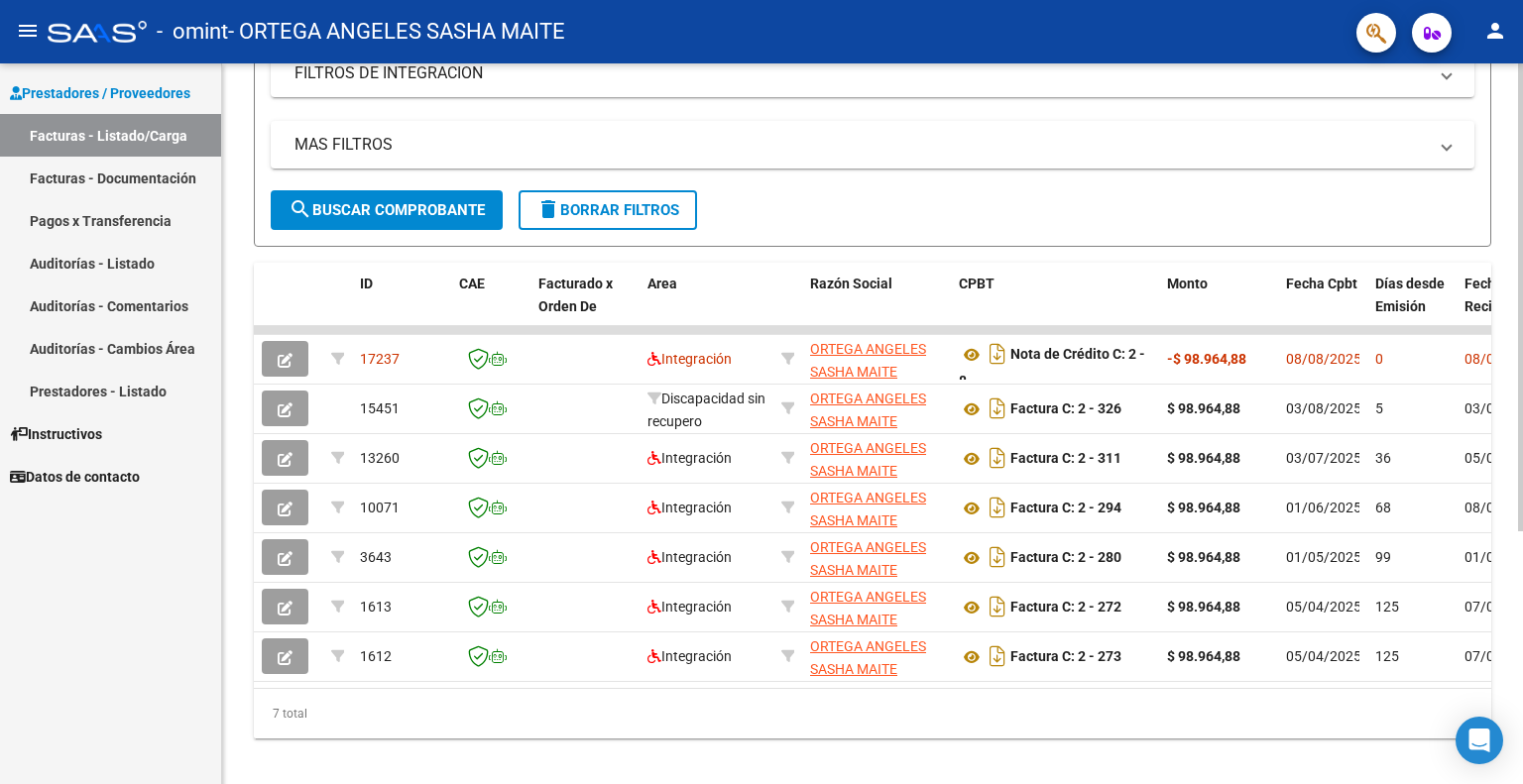 scroll, scrollTop: 0, scrollLeft: 0, axis: both 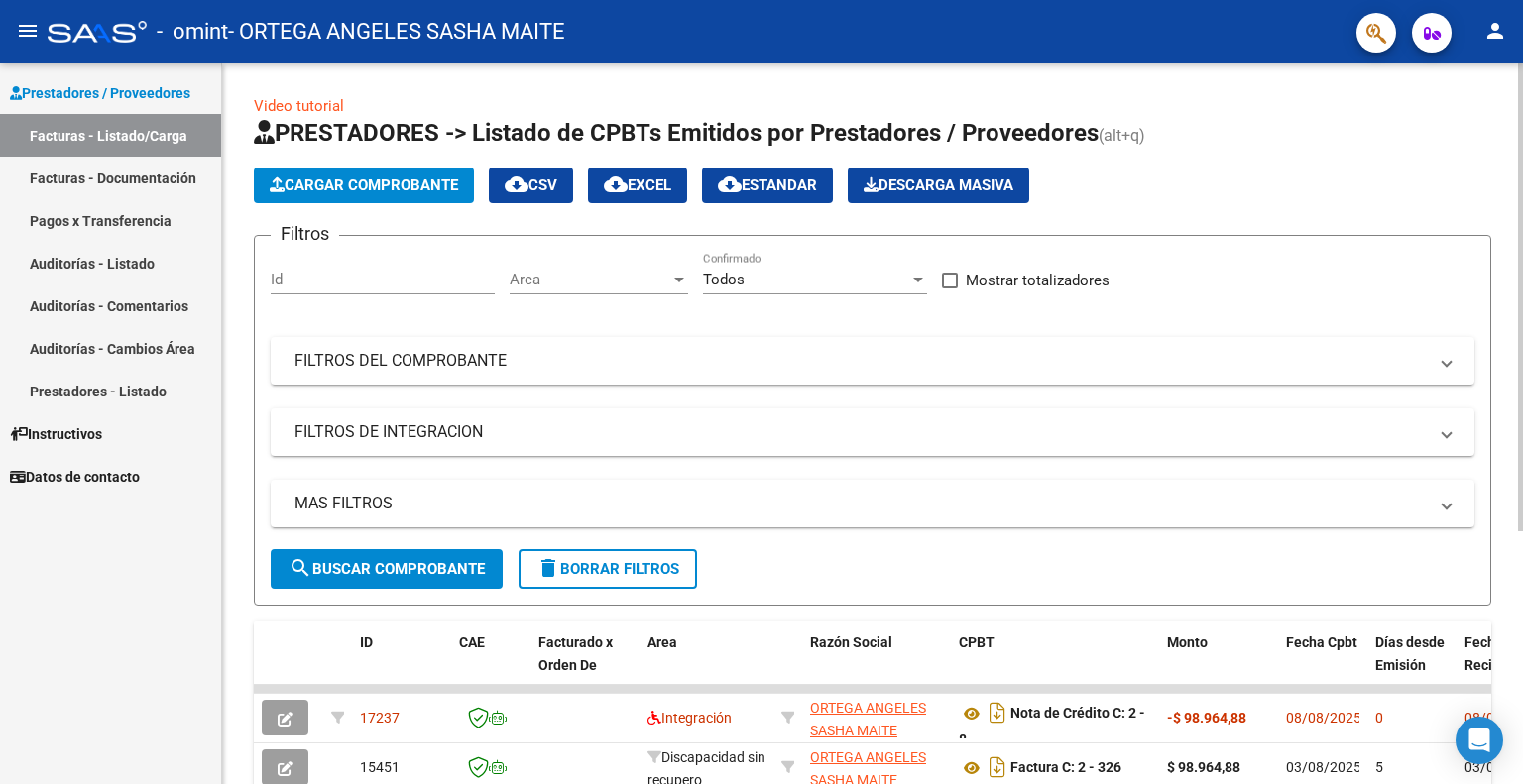 click 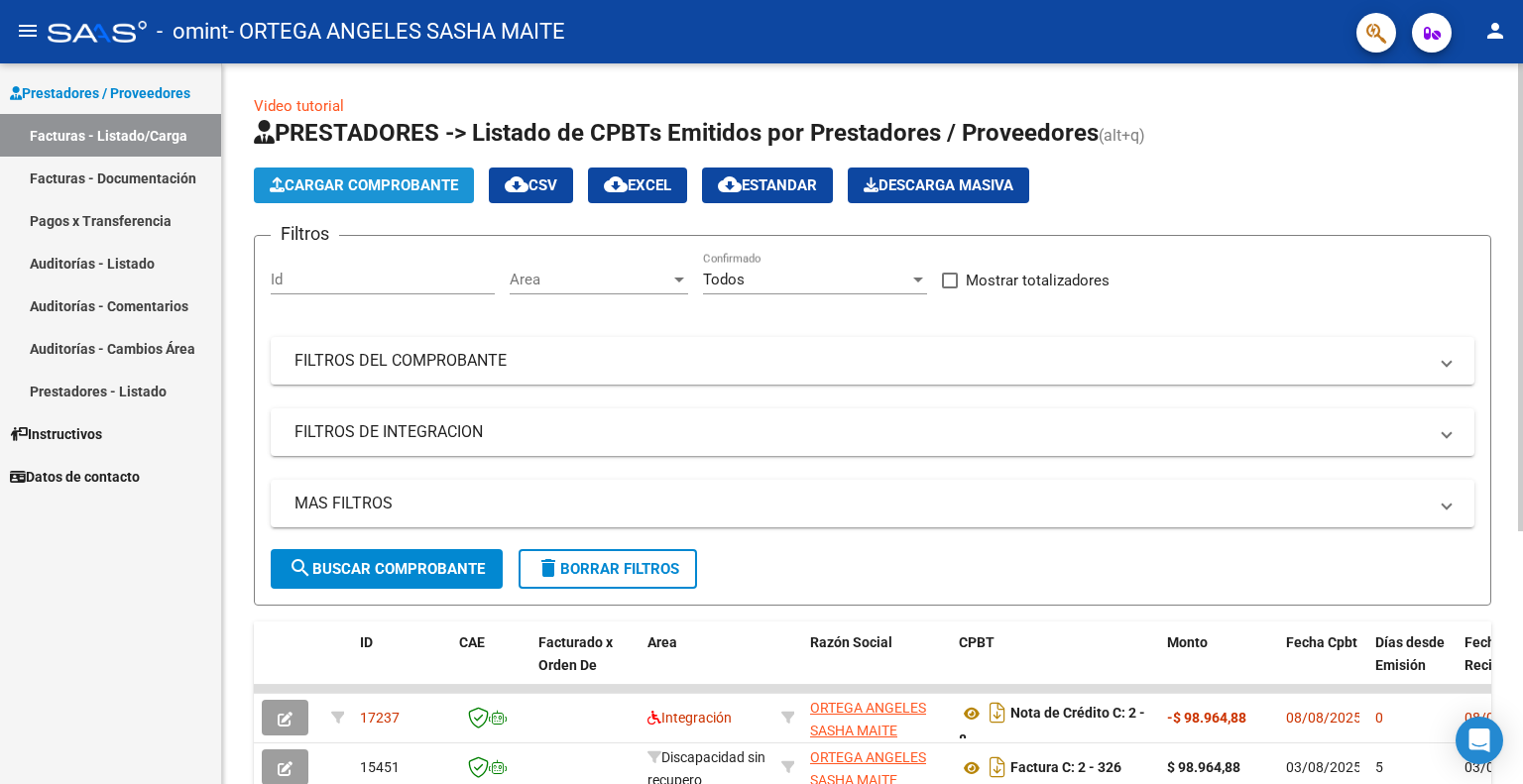 click on "Cargar Comprobante" 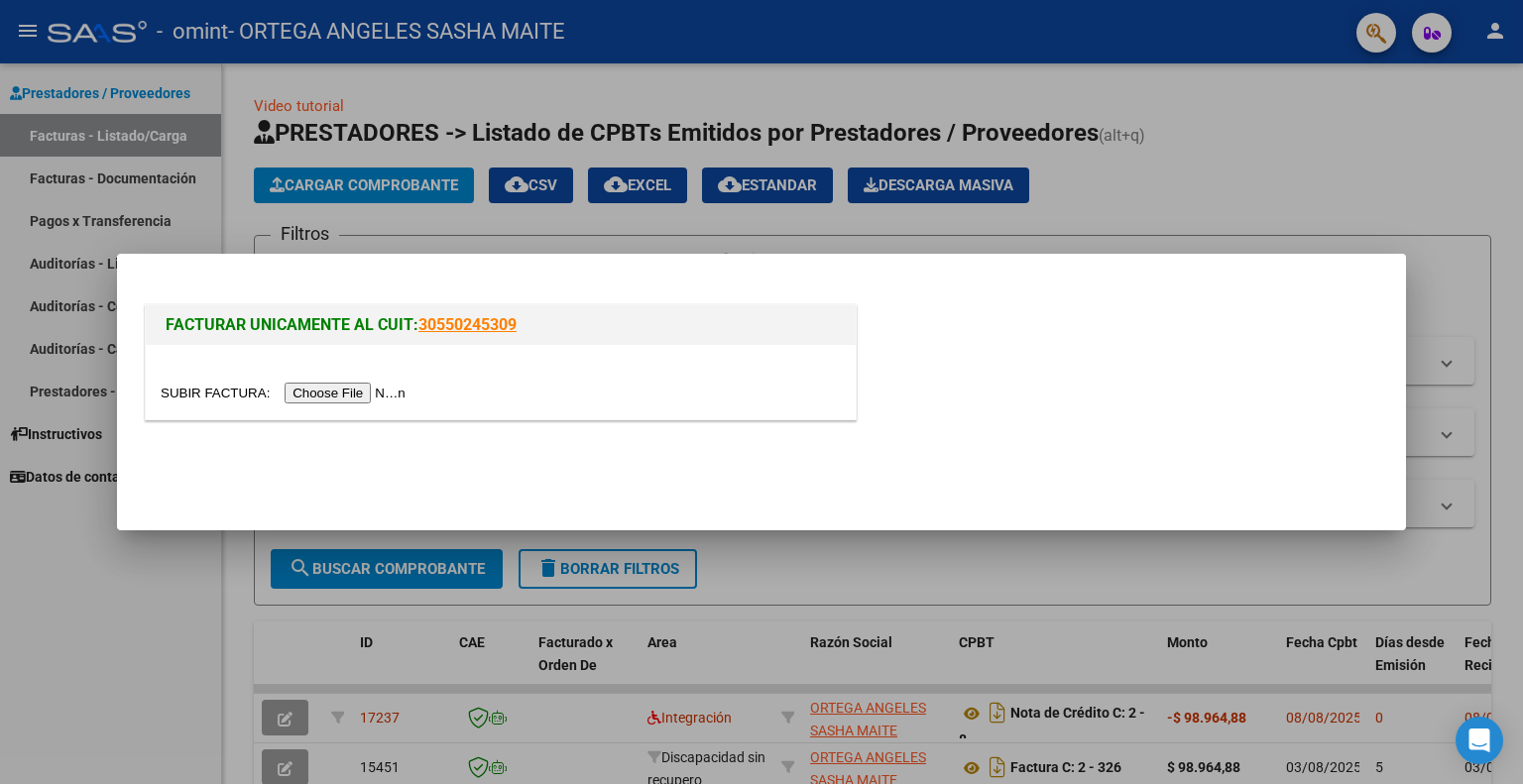 click at bounding box center [286, 392] 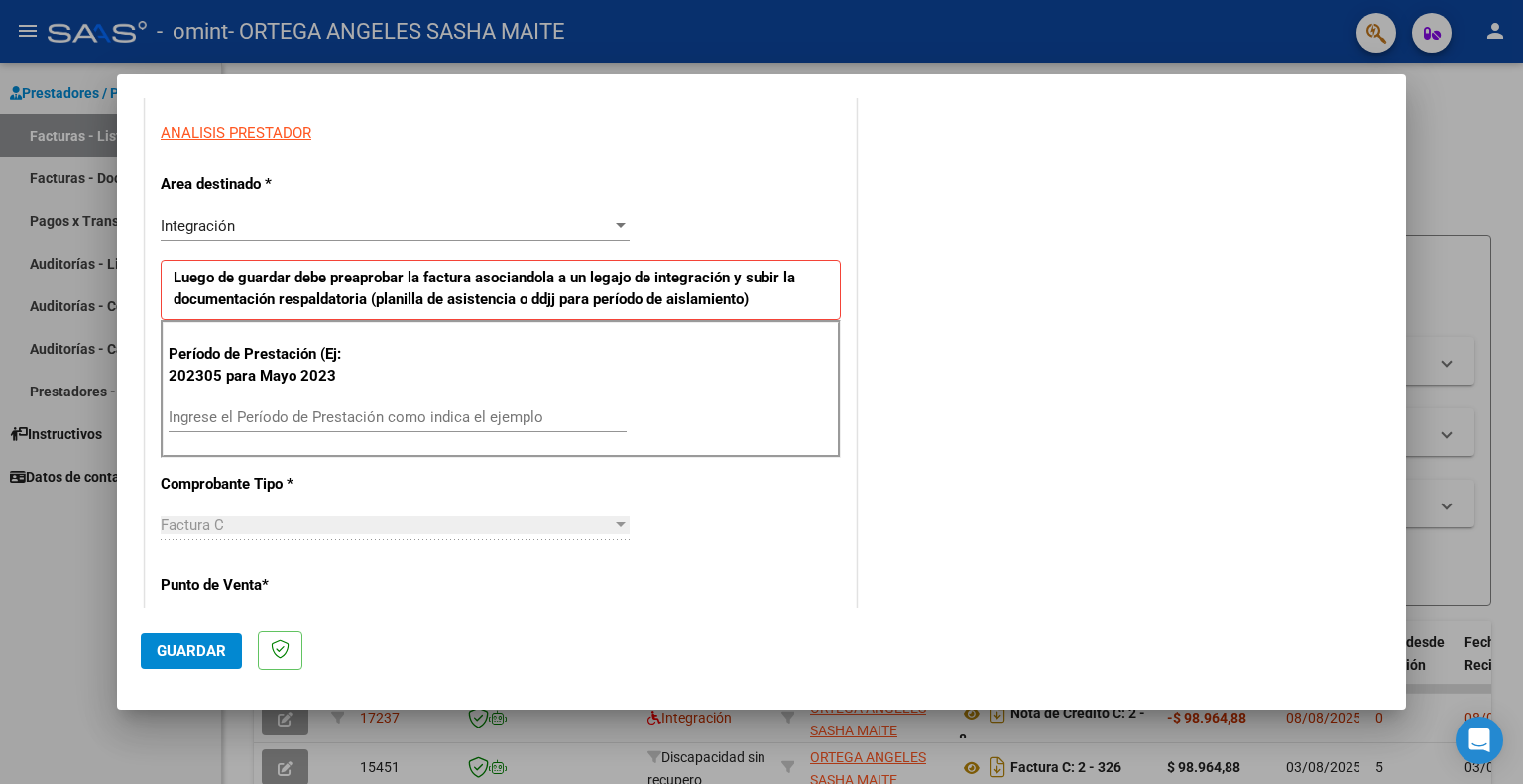 scroll, scrollTop: 373, scrollLeft: 0, axis: vertical 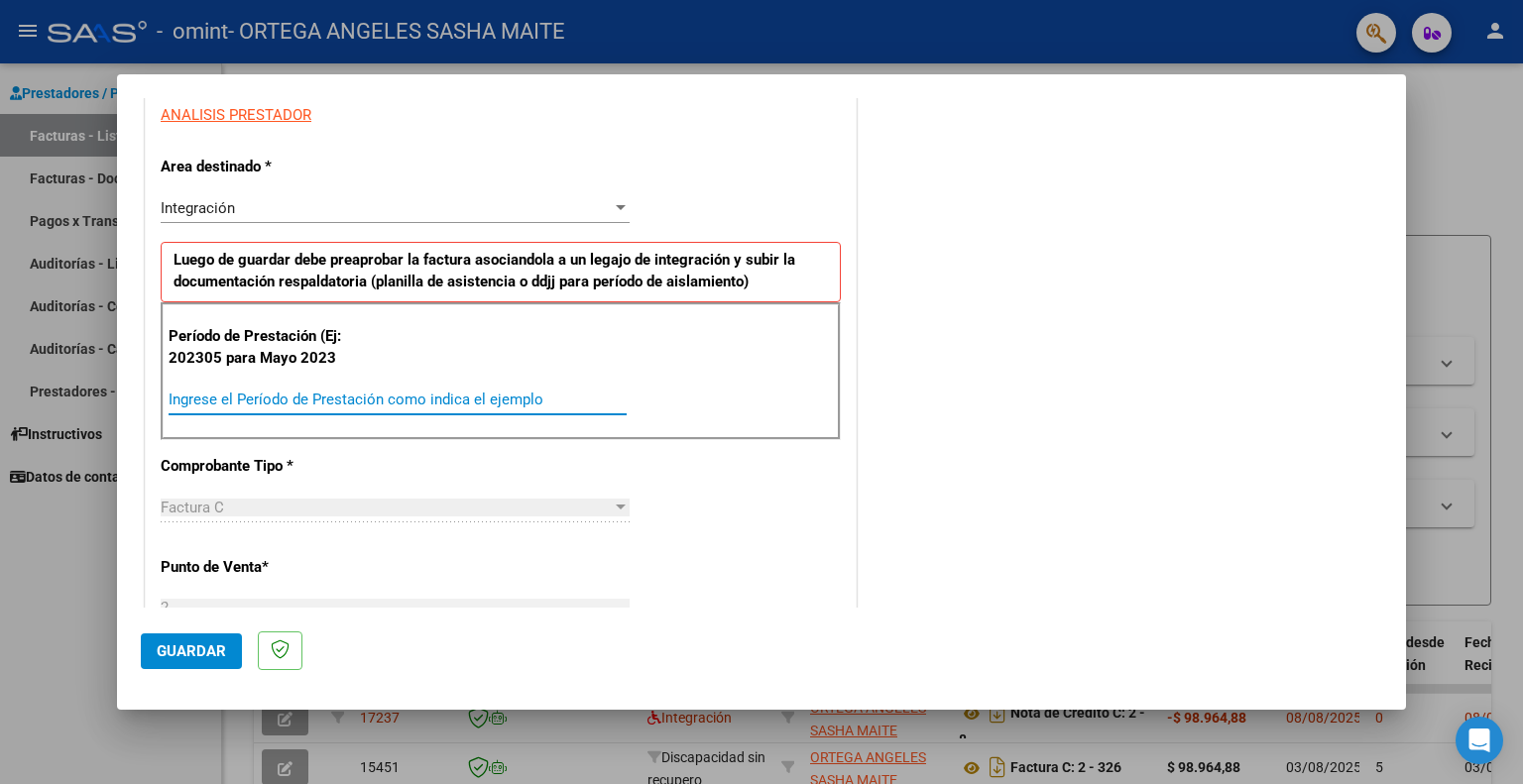 click on "Ingrese el Período de Prestación como indica el ejemplo" at bounding box center [398, 399] 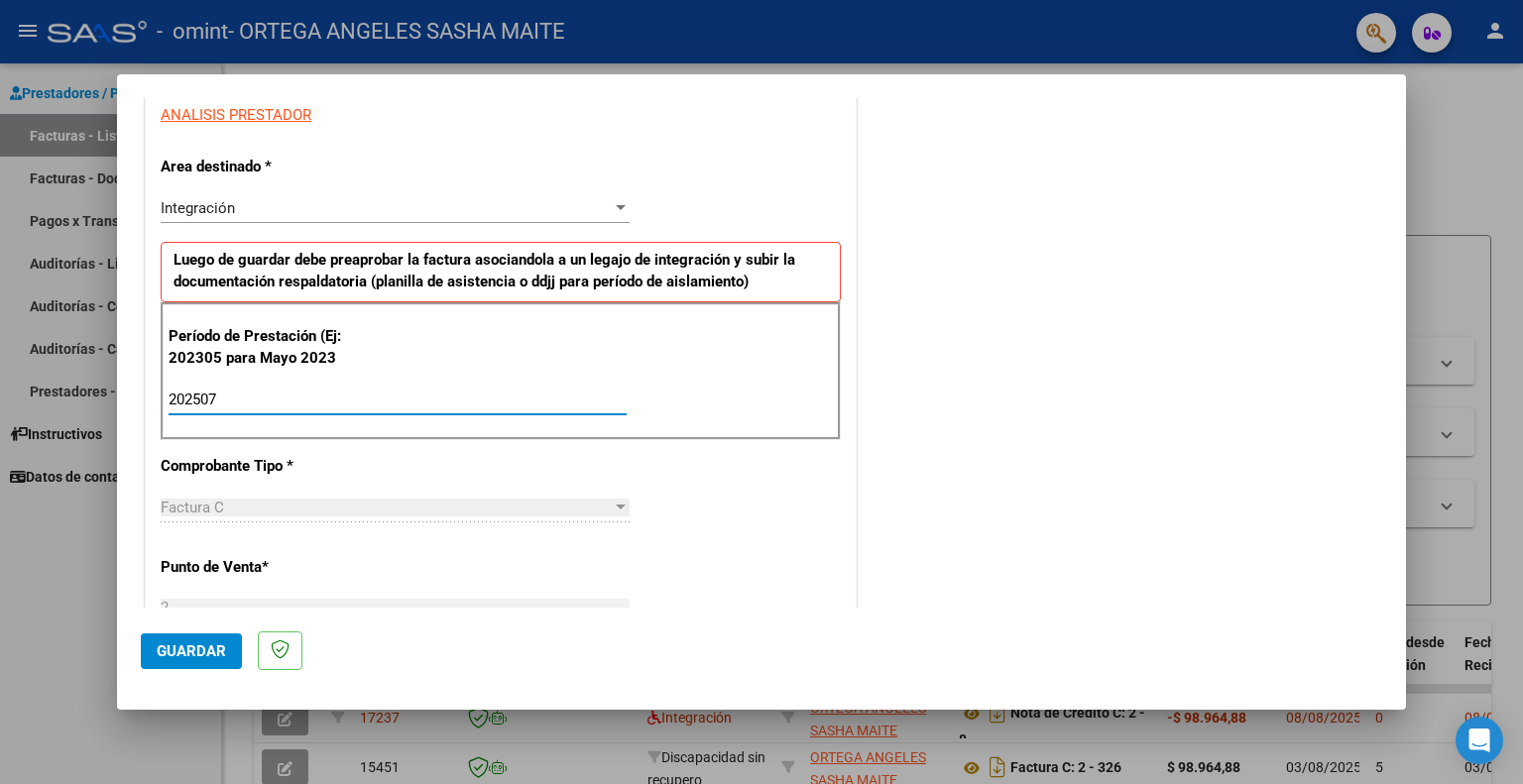 type on "202507" 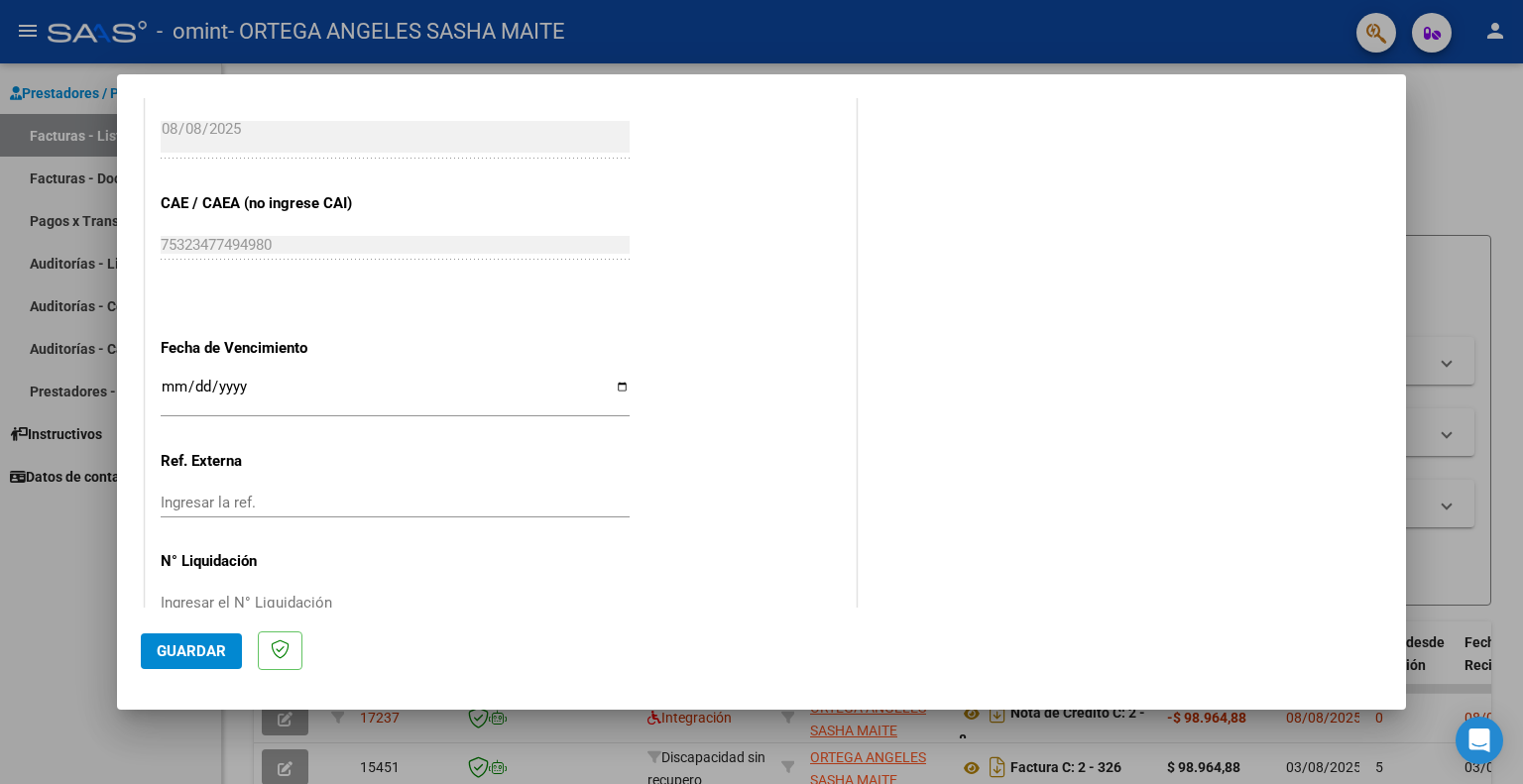 scroll, scrollTop: 1194, scrollLeft: 0, axis: vertical 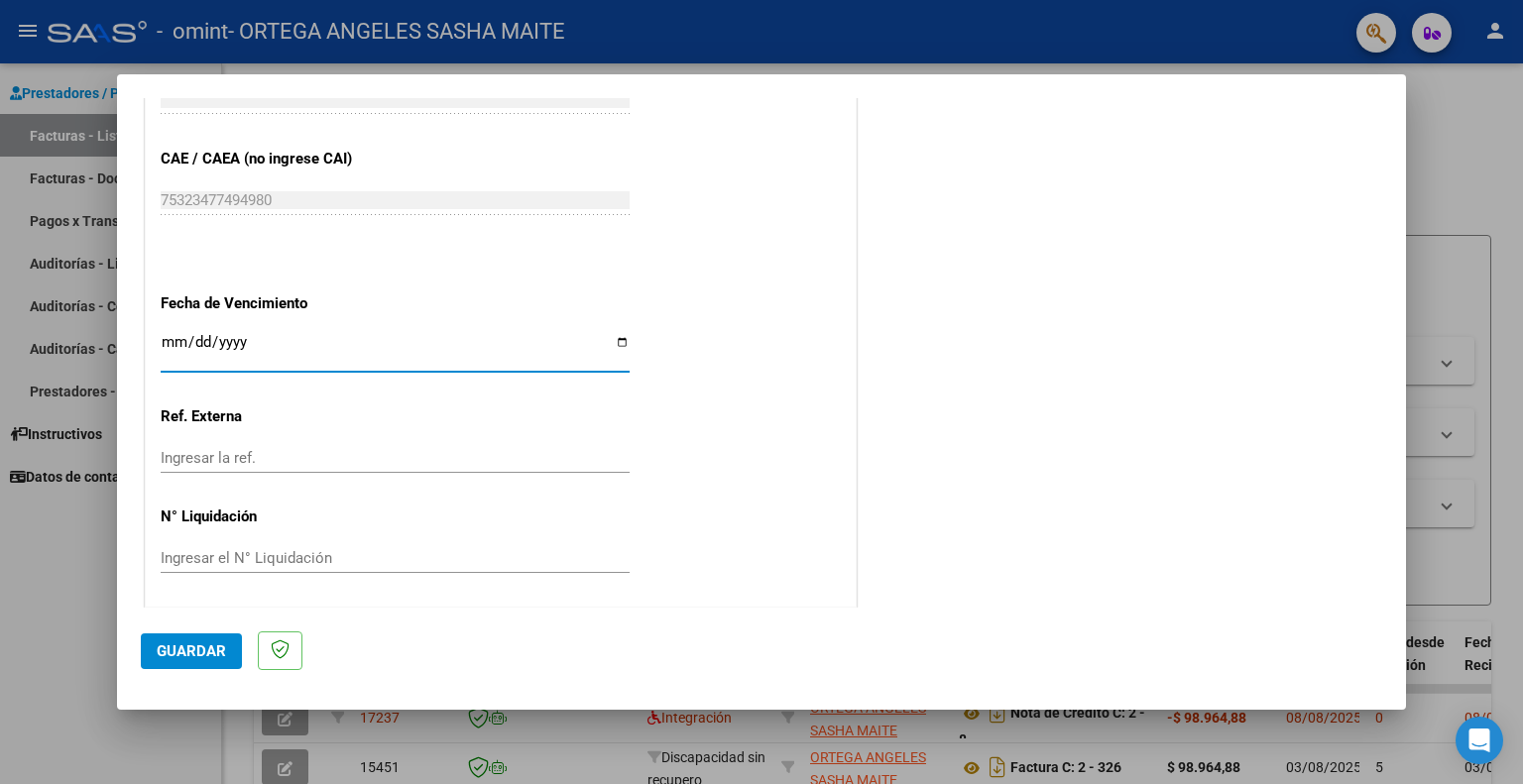 click on "Ingresar la fecha" at bounding box center (395, 350) 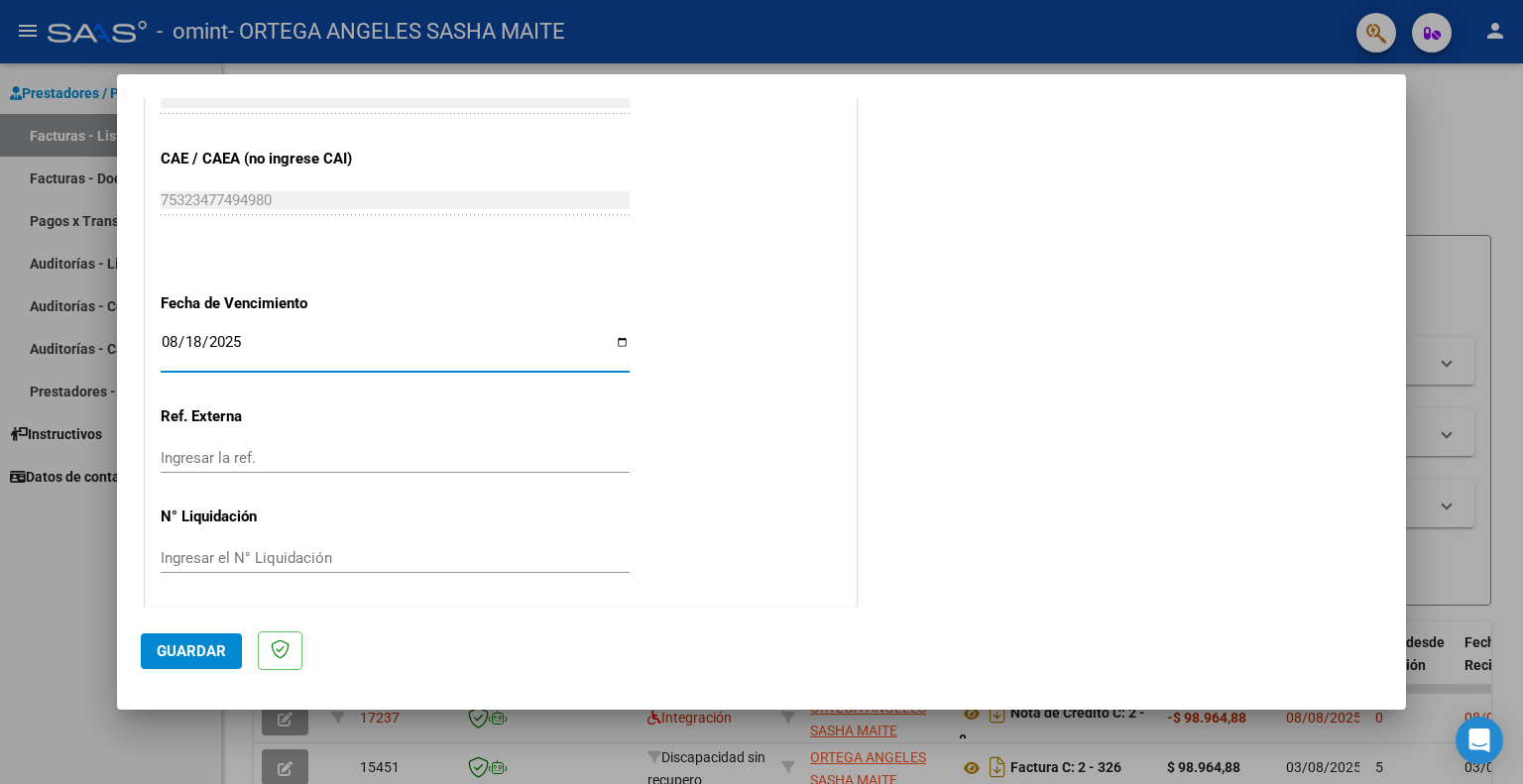 type on "2025-08-18" 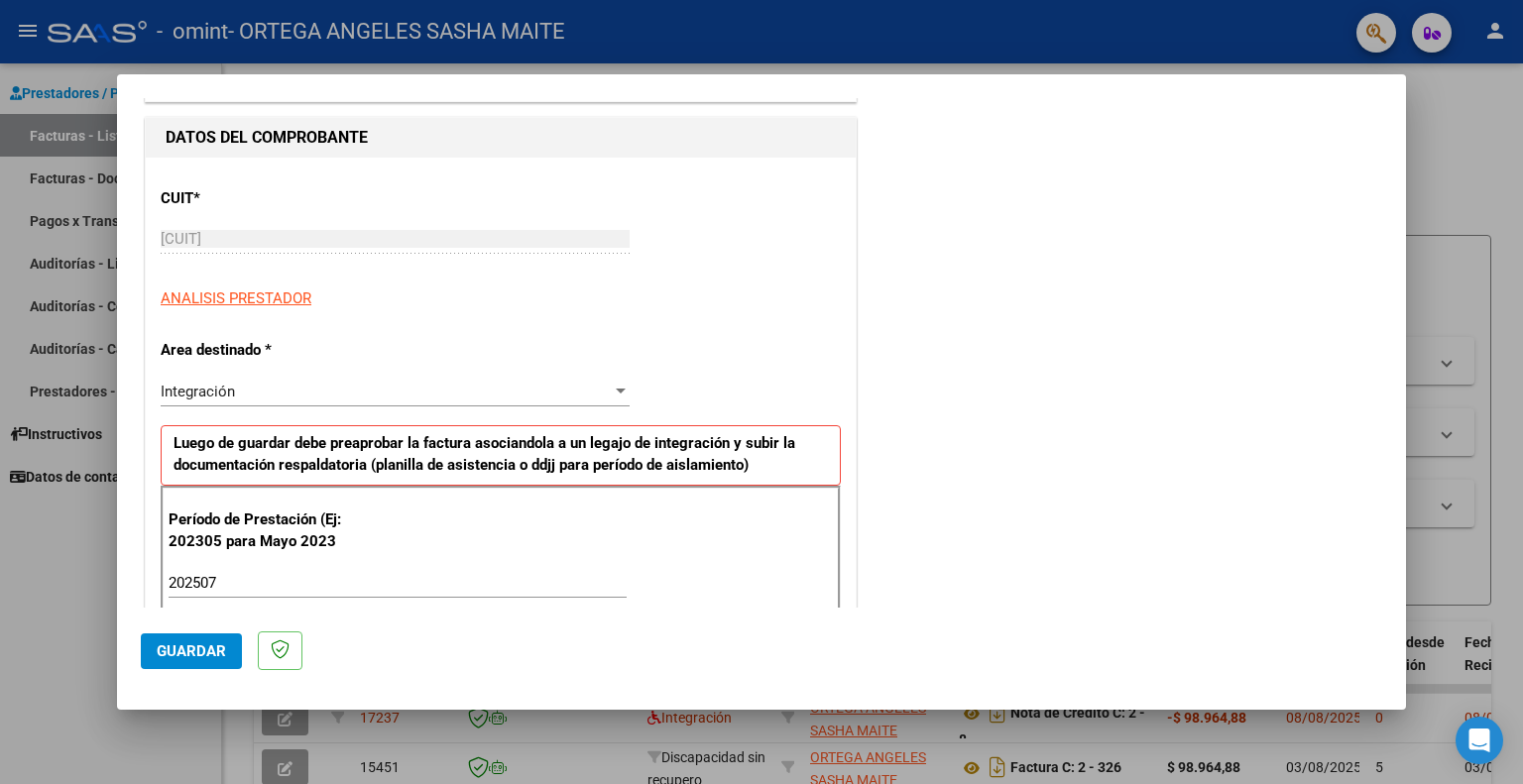 scroll, scrollTop: 0, scrollLeft: 0, axis: both 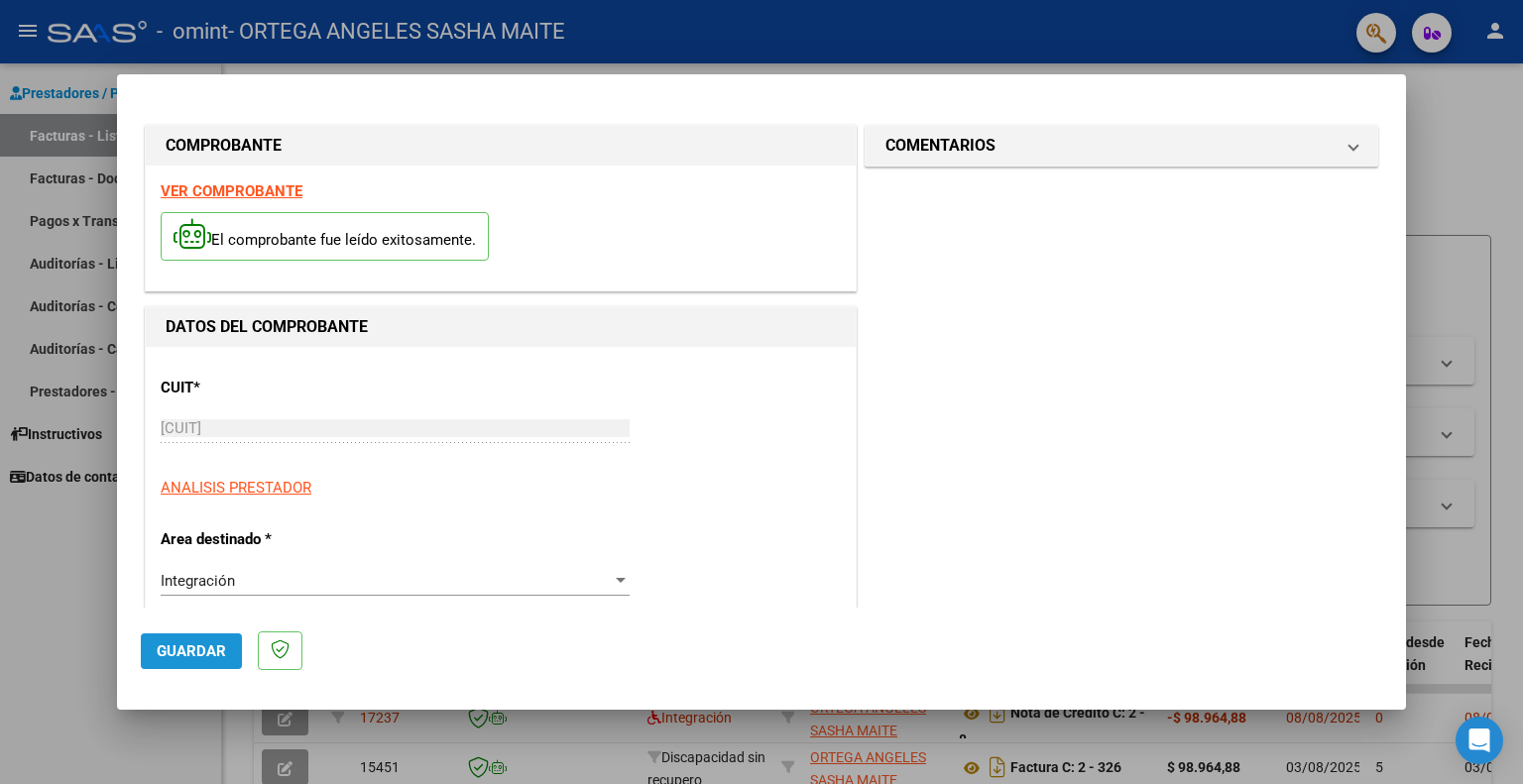 click on "Guardar" 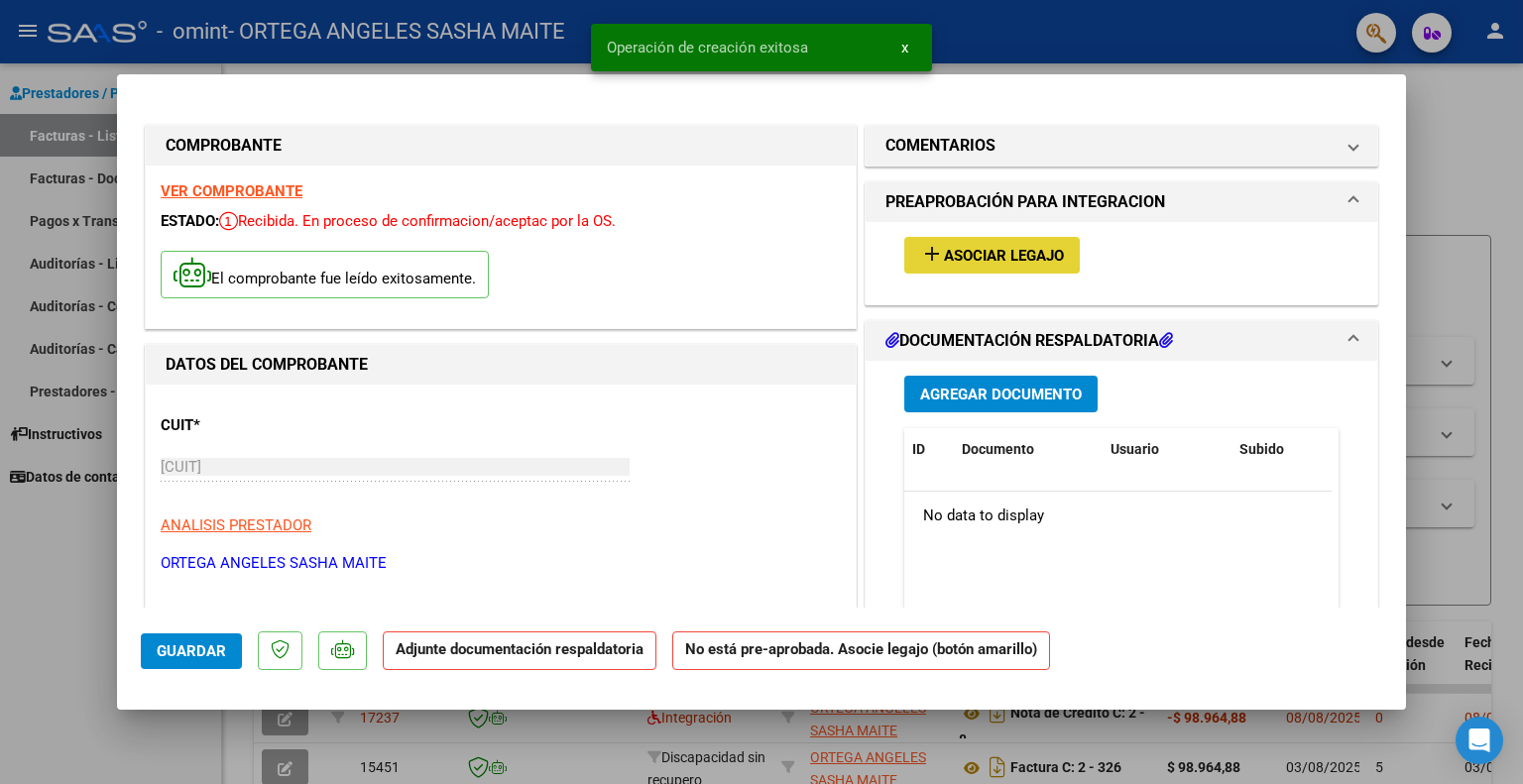 click on "Asociar Legajo" at bounding box center [1003, 256] 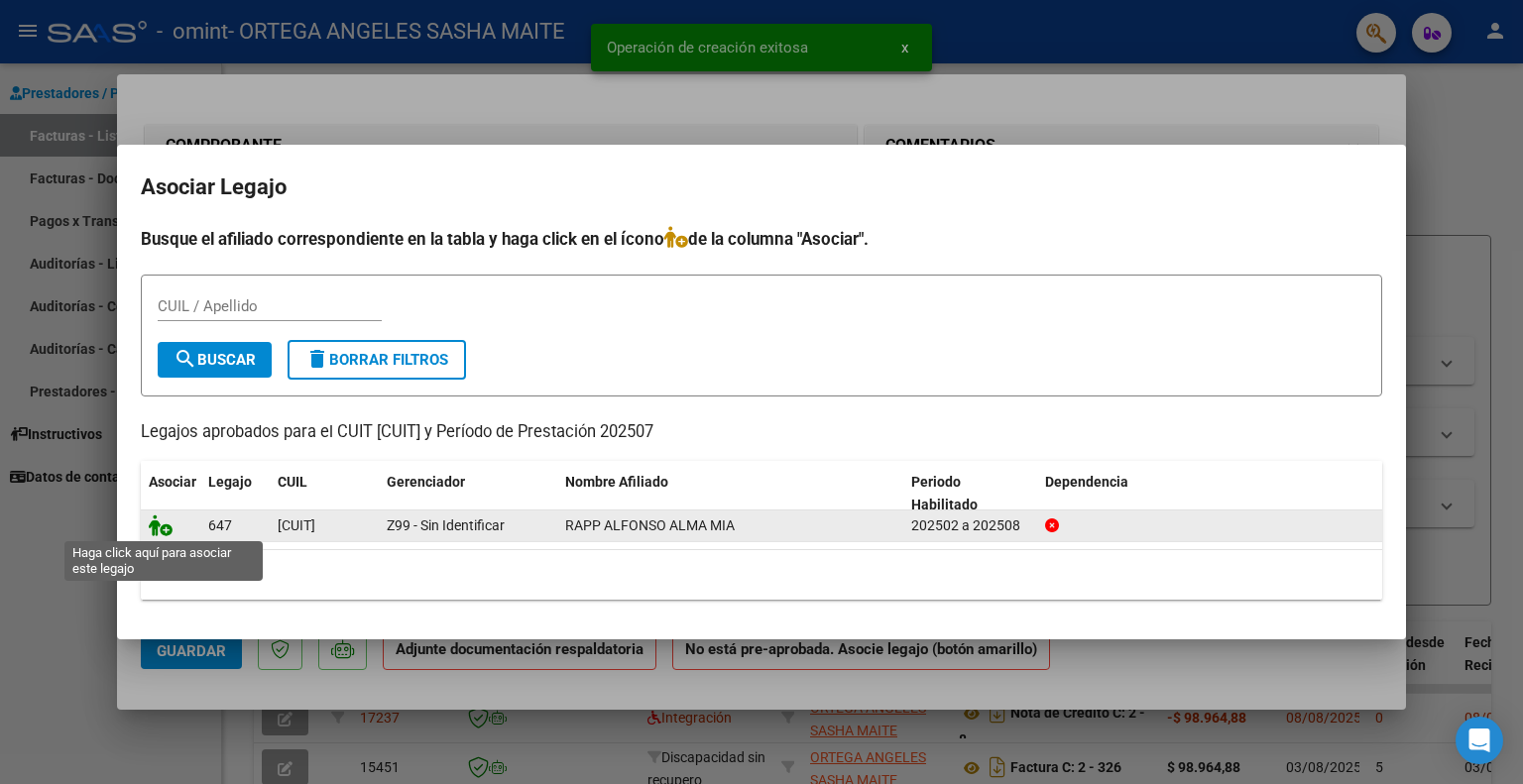 click 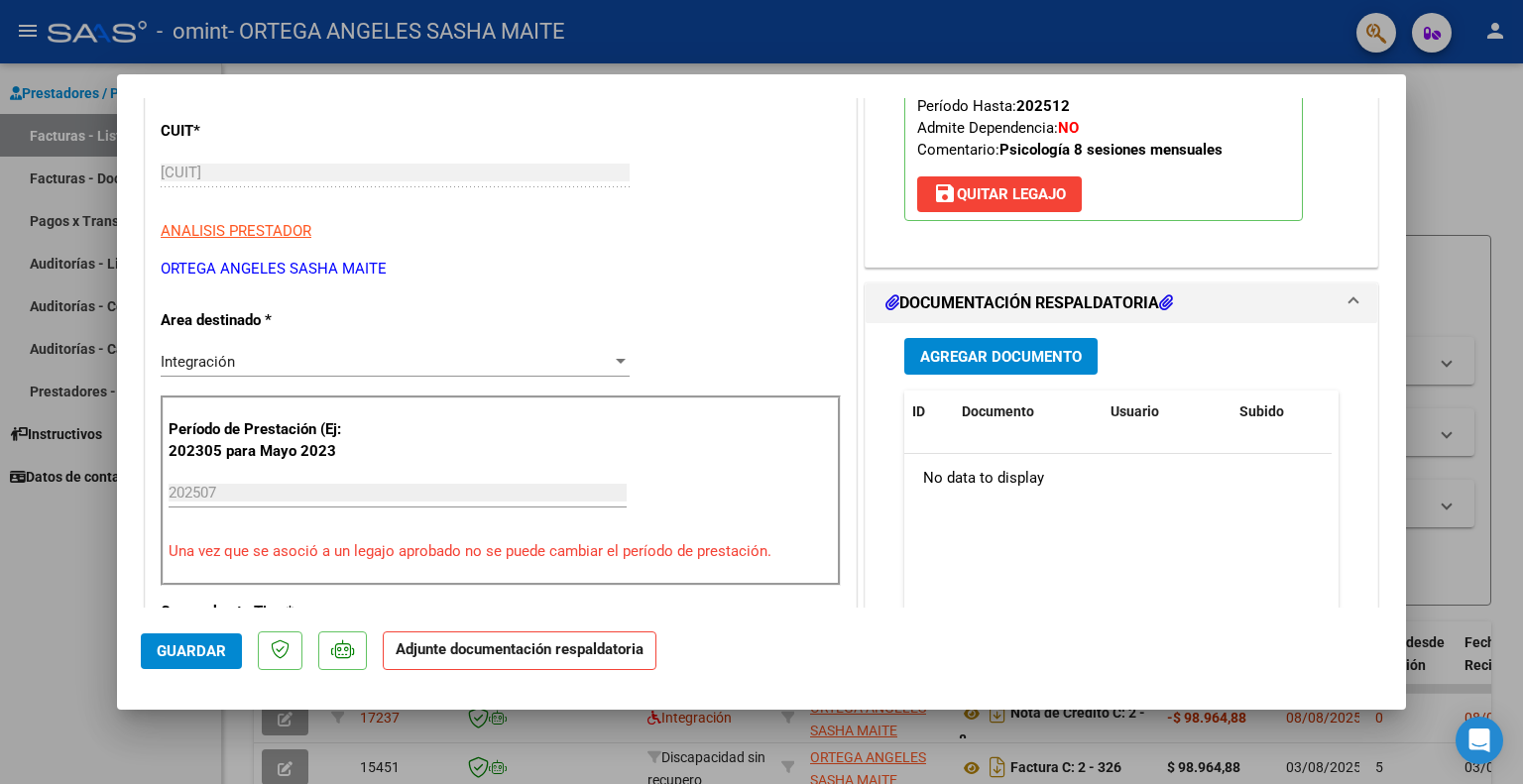 scroll, scrollTop: 321, scrollLeft: 0, axis: vertical 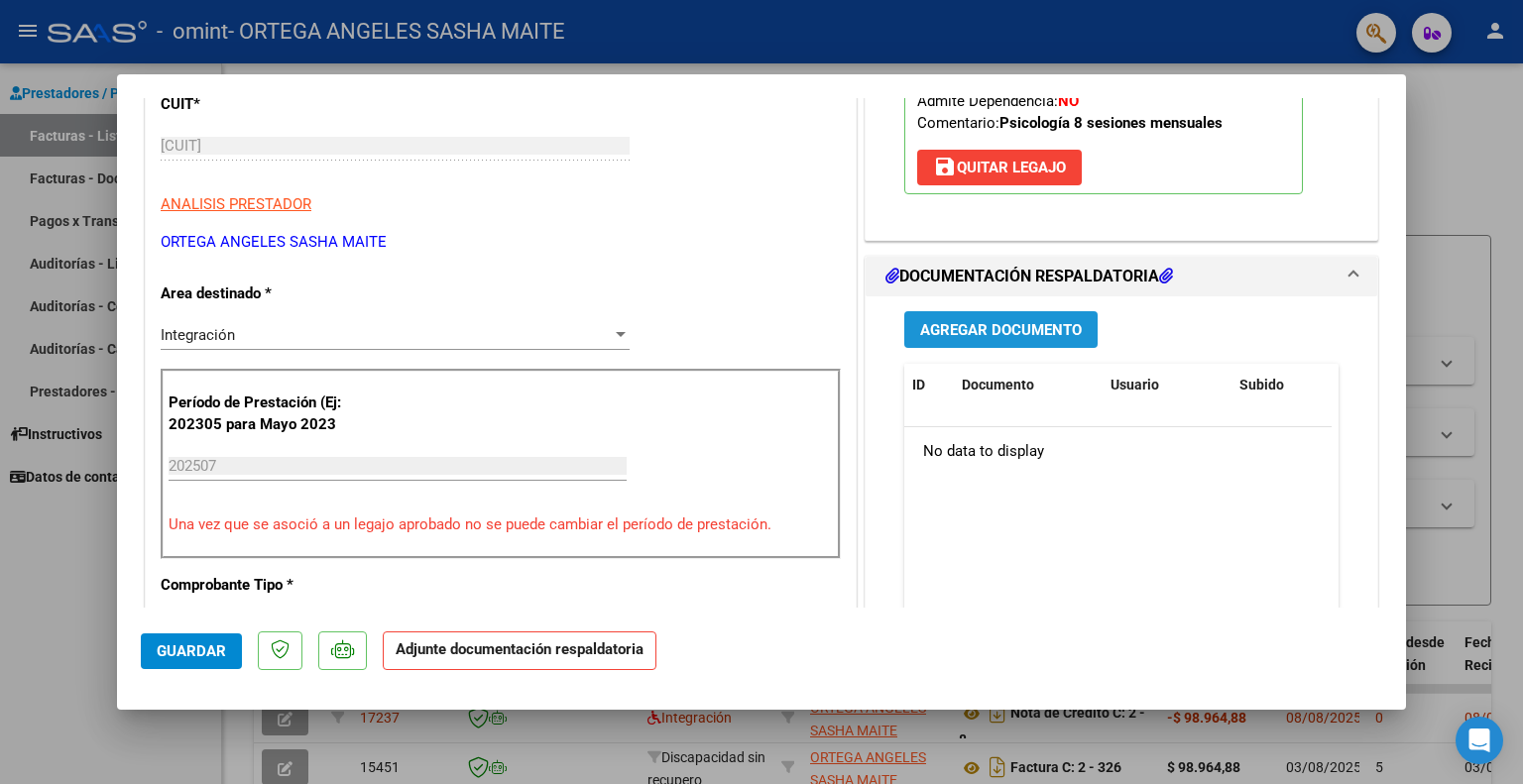 click on "Agregar Documento" at bounding box center (1000, 330) 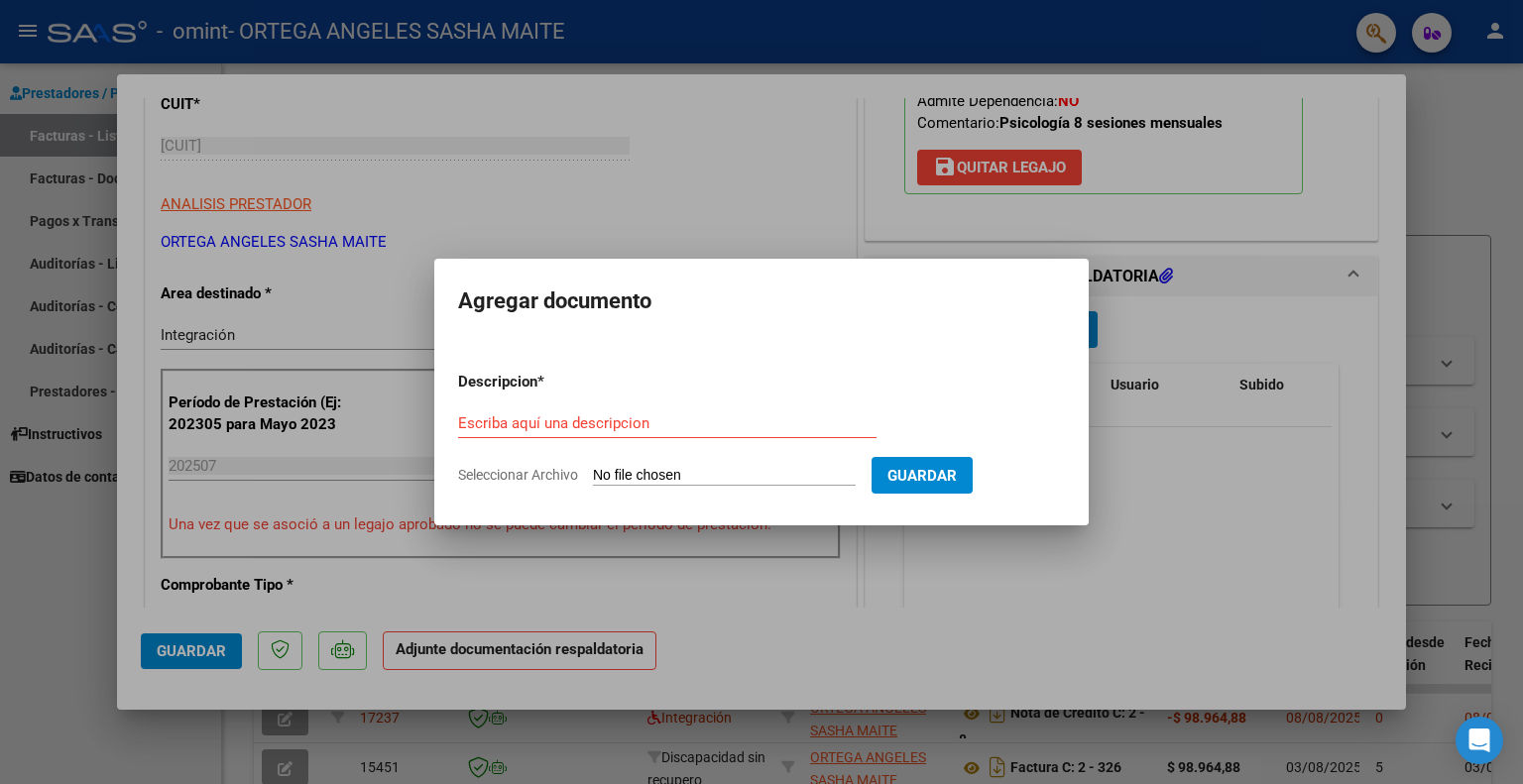 click on "Seleccionar Archivo" at bounding box center [724, 476] 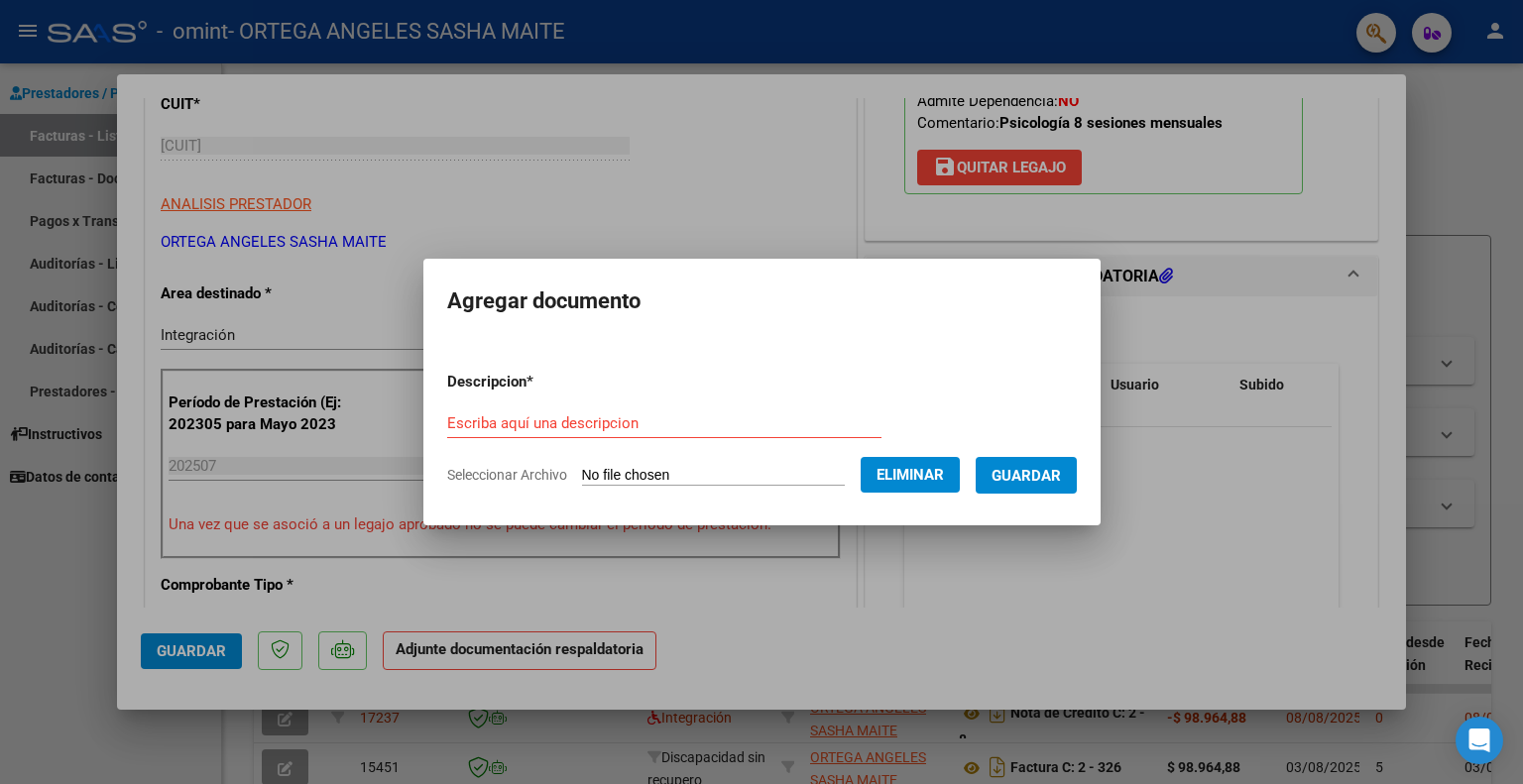 click on "Descripcion  *   Escriba aquí una descripcion  Seleccionar Archivo Eliminar Guardar" at bounding box center [762, 428] 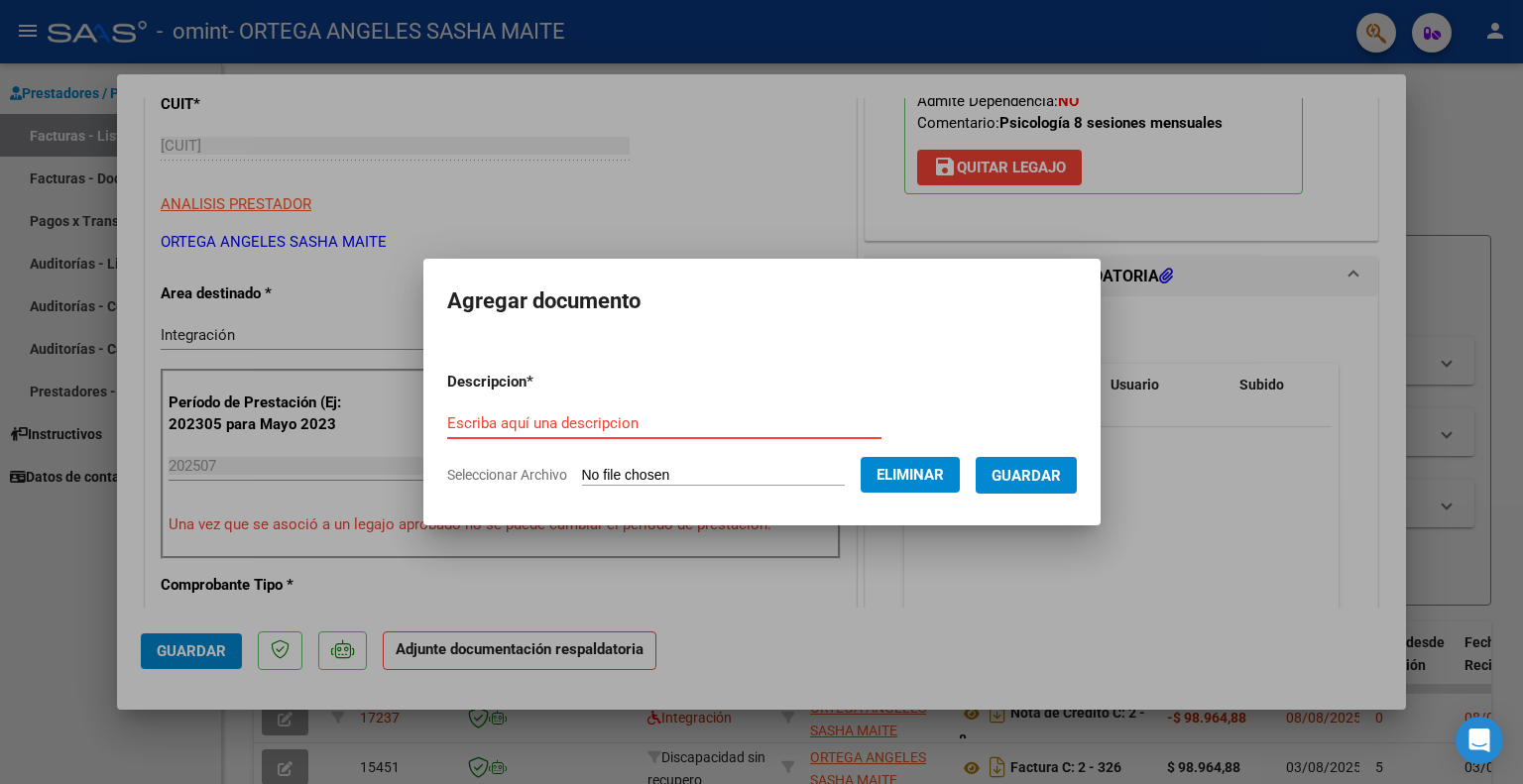 click on "Escriba aquí una descripcion" at bounding box center [664, 423] 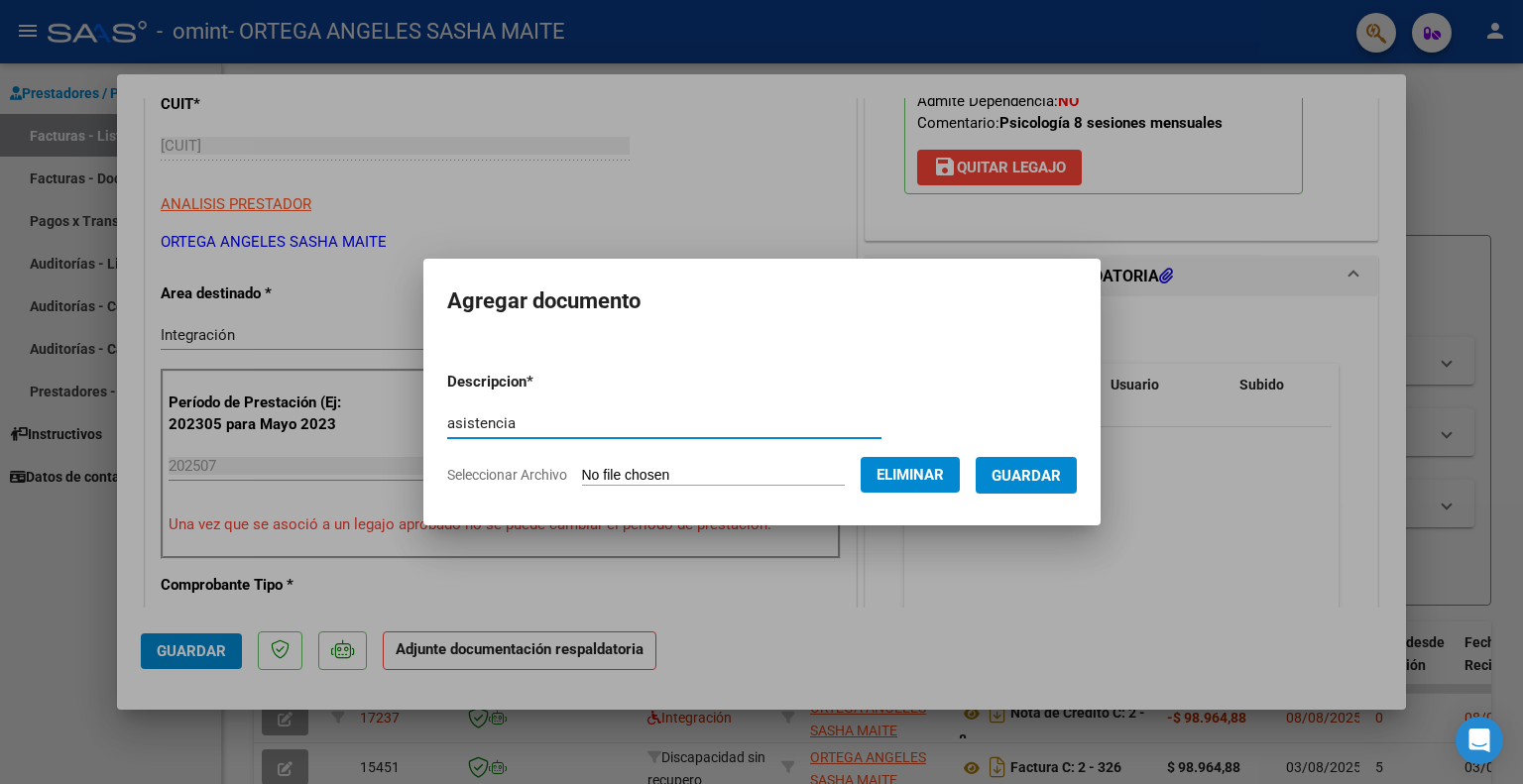 type on "asistencia" 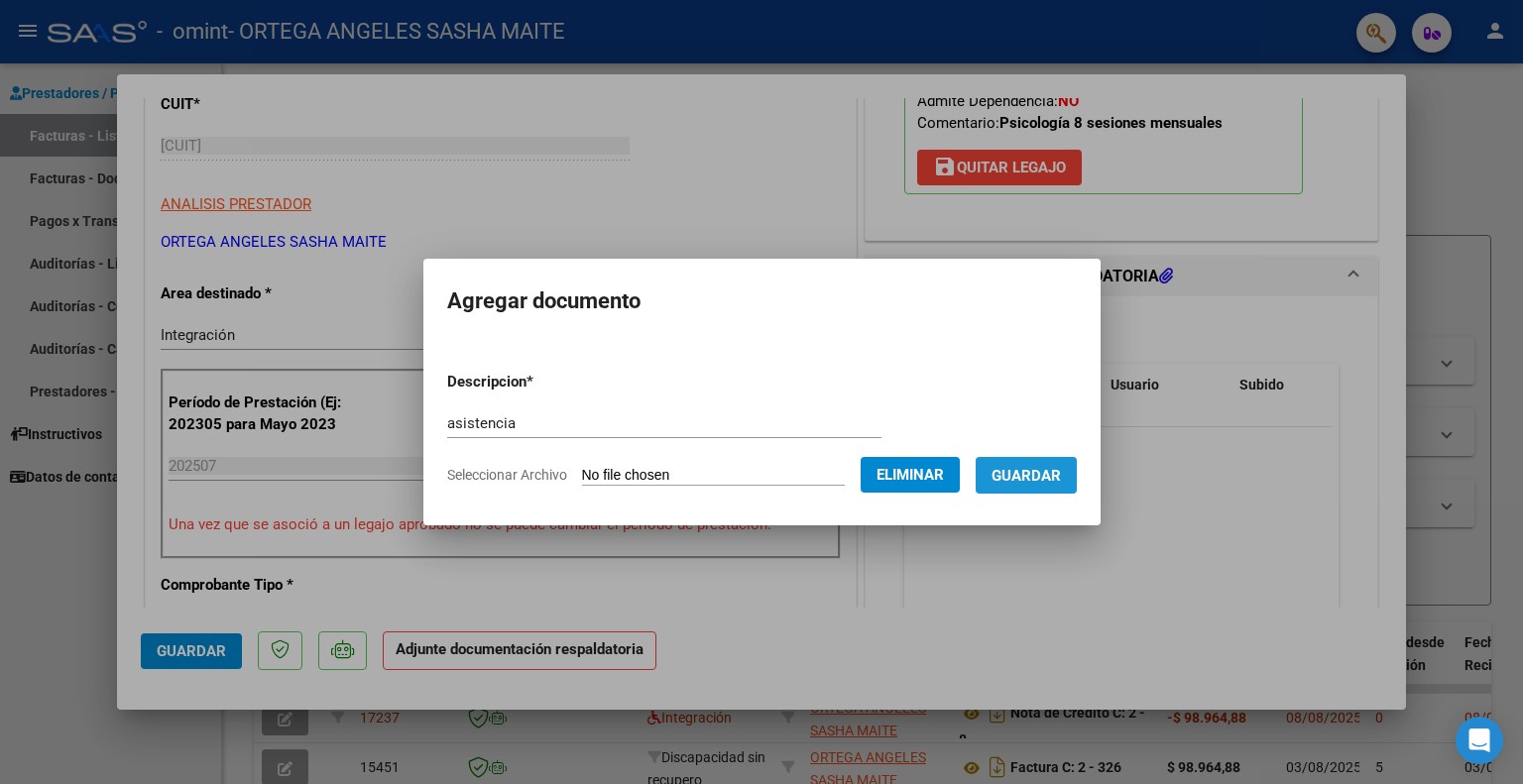 click on "Guardar" at bounding box center (1026, 475) 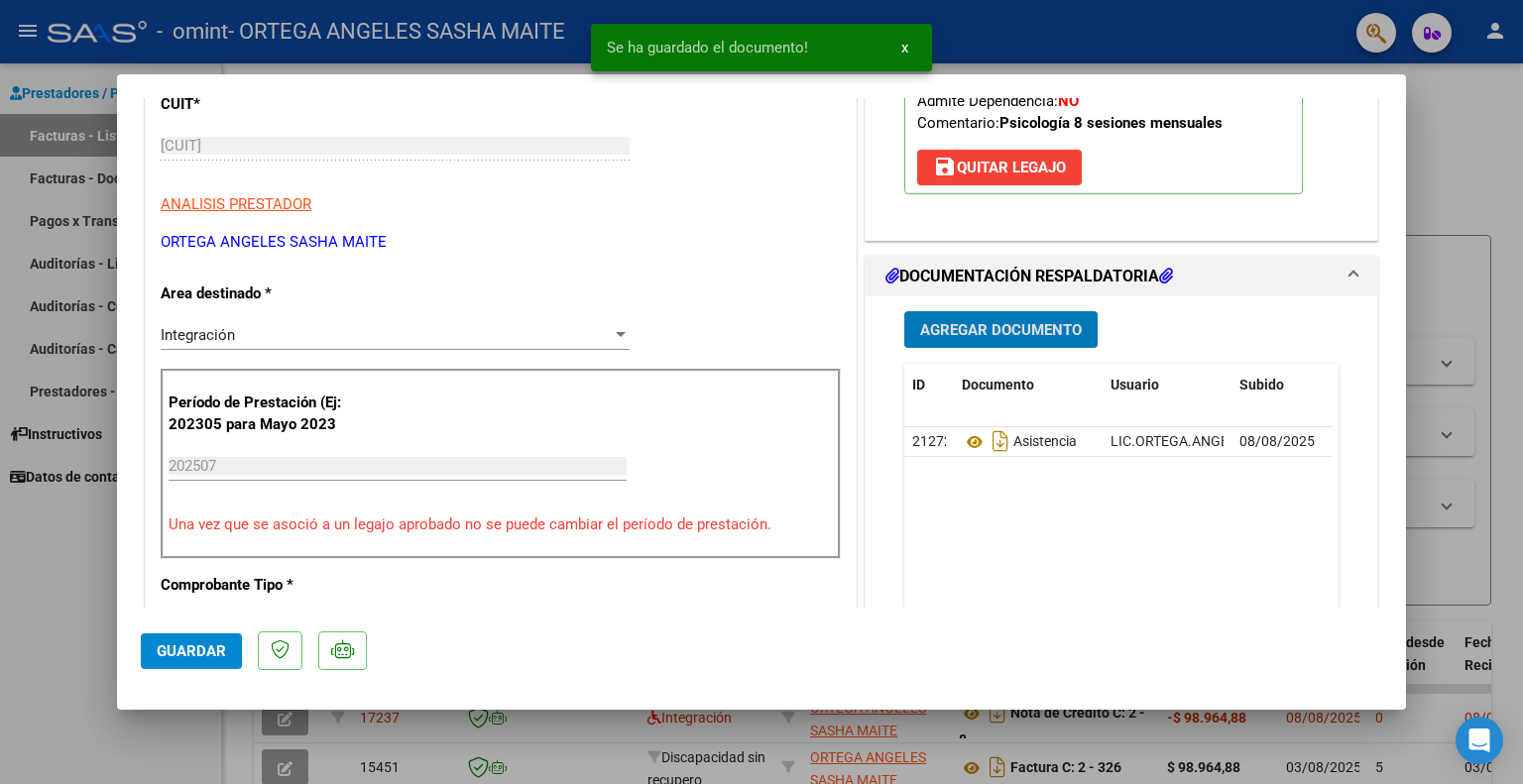 click at bounding box center [762, 392] 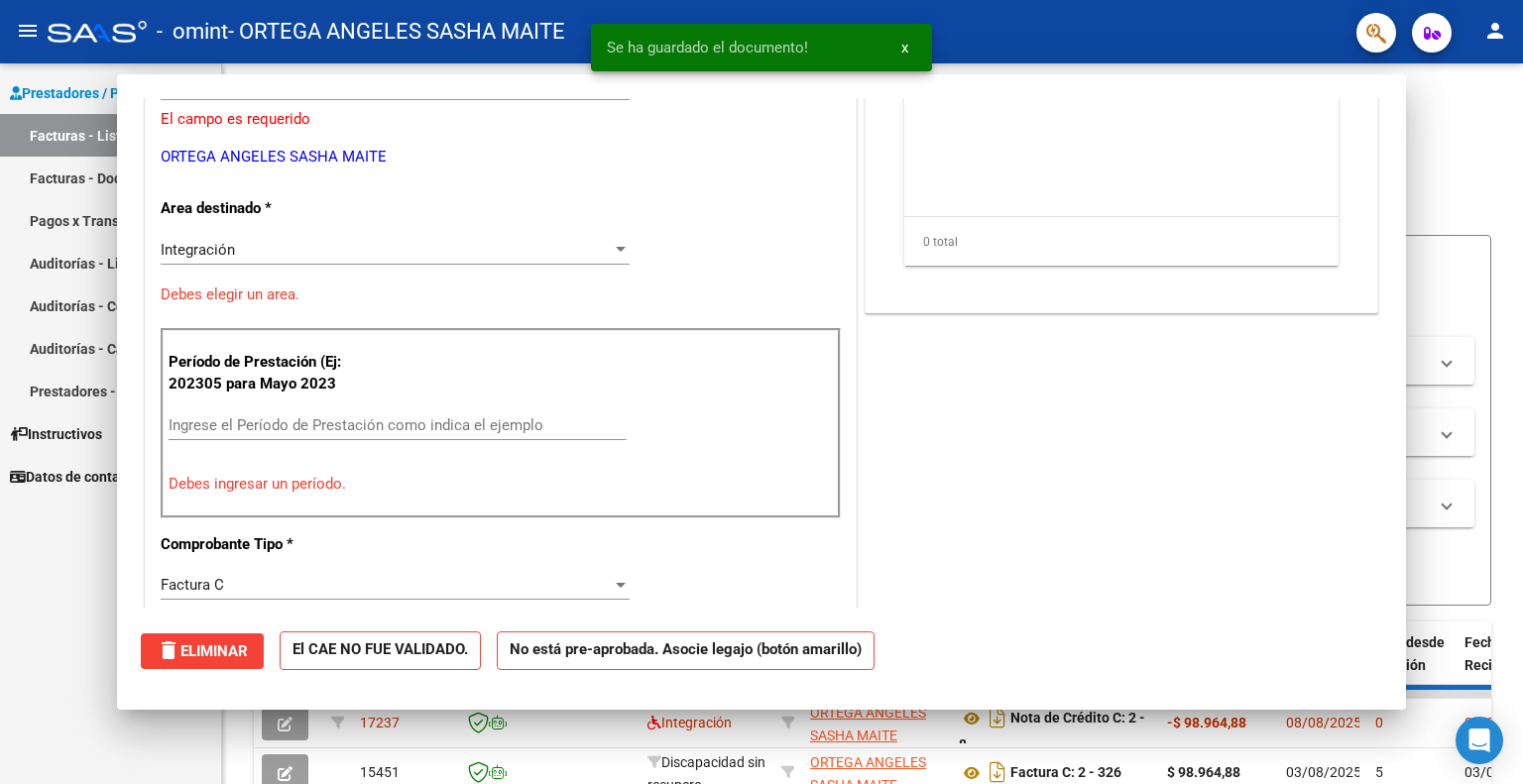 scroll, scrollTop: 261, scrollLeft: 0, axis: vertical 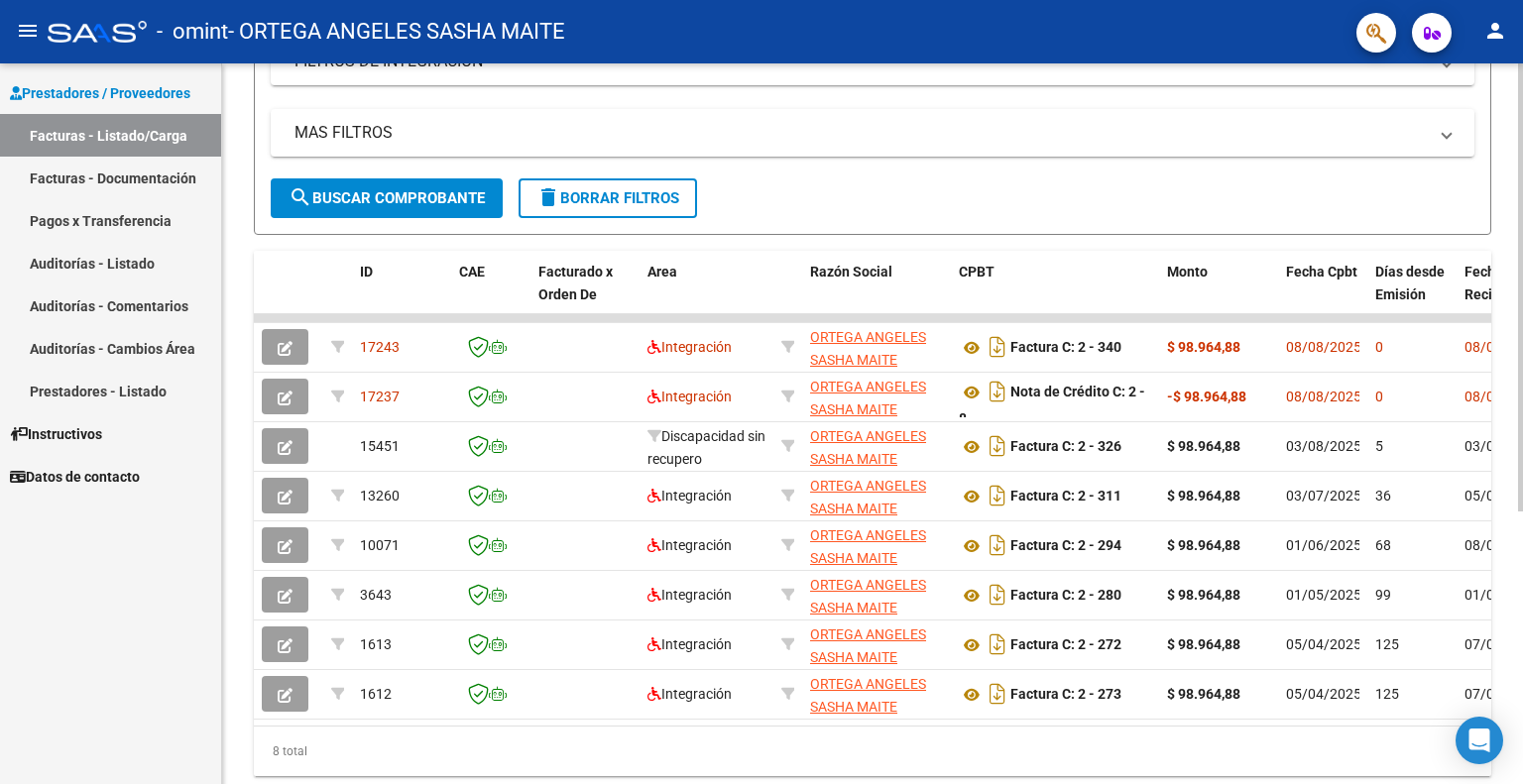 click 